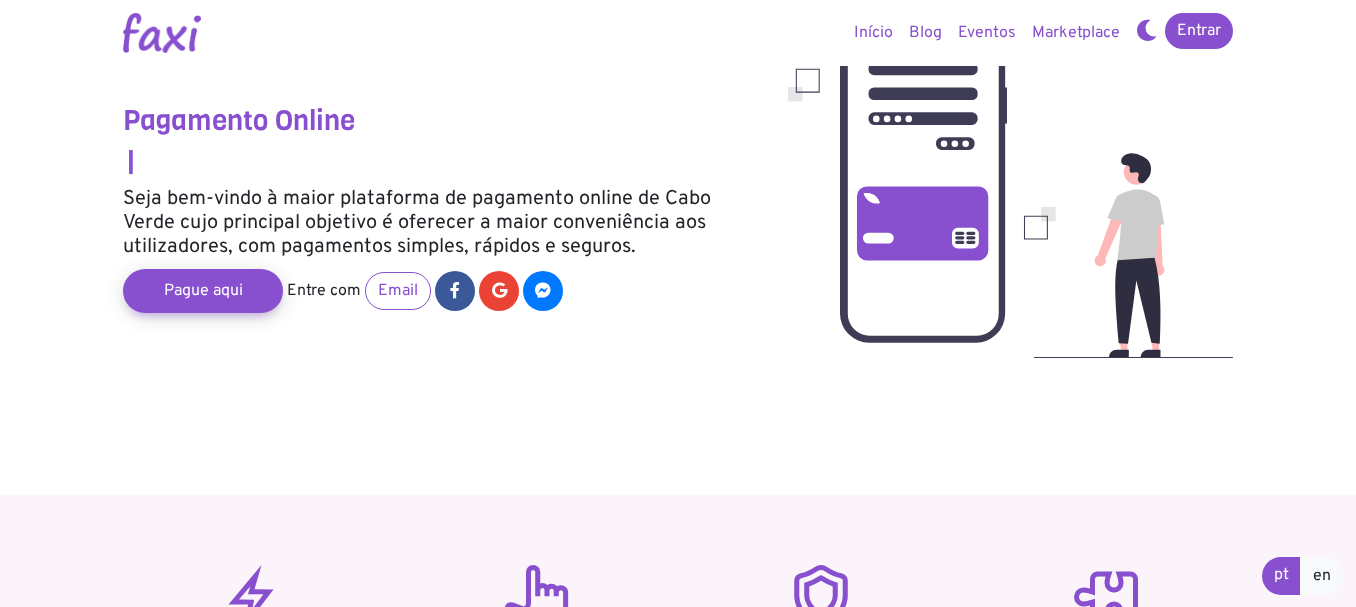 scroll, scrollTop: 0, scrollLeft: 0, axis: both 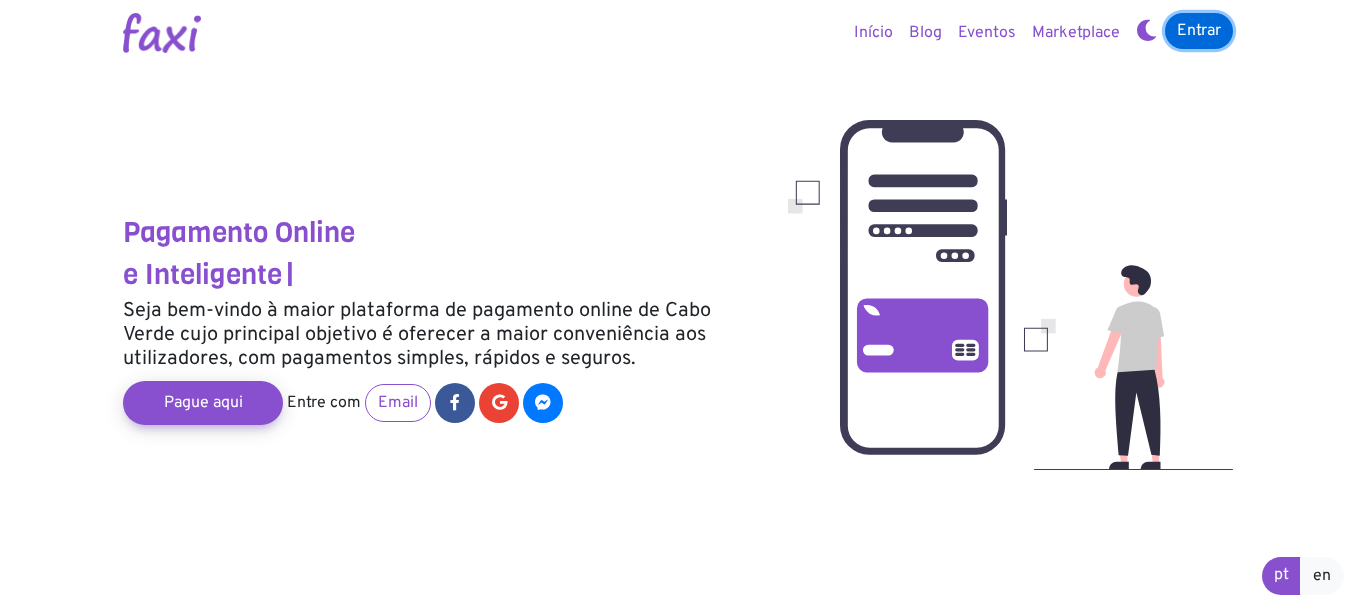 click on "Entrar" at bounding box center (1199, 31) 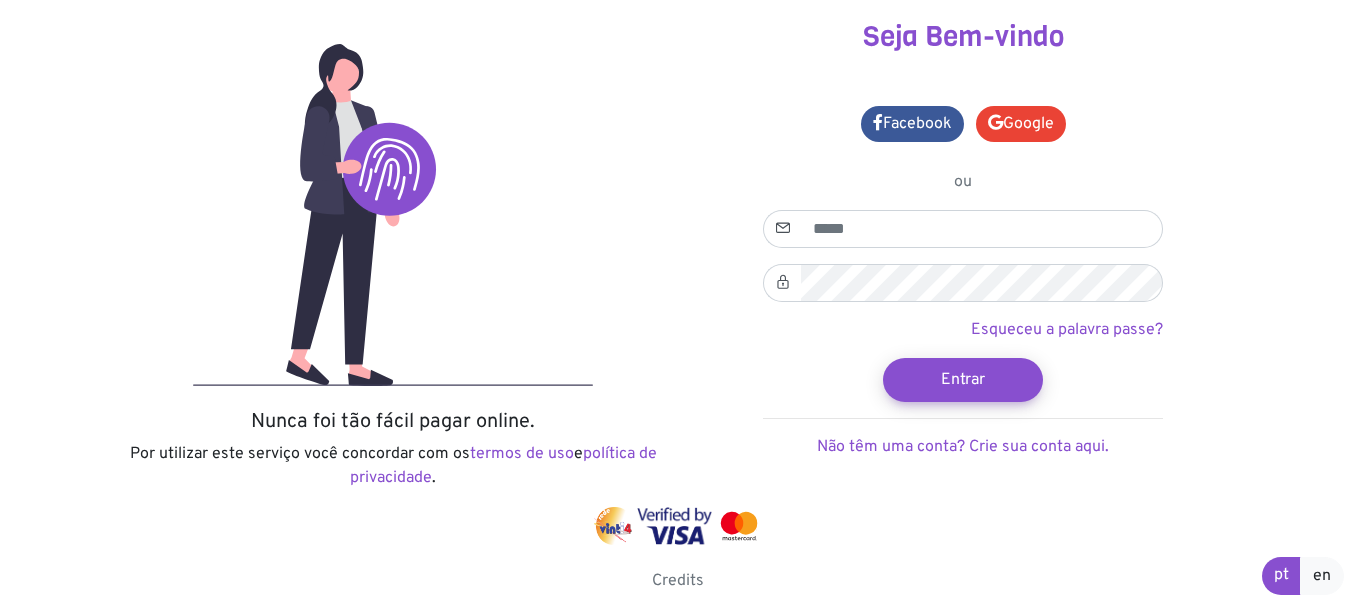 scroll, scrollTop: 70, scrollLeft: 0, axis: vertical 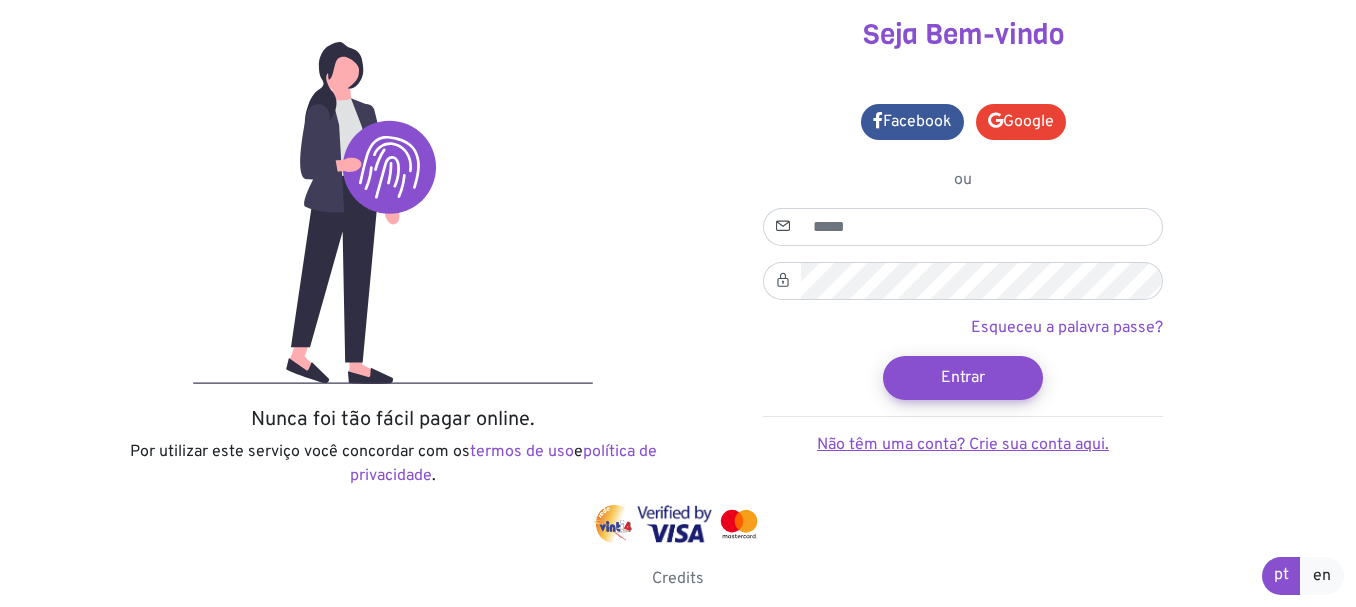click on "Não têm uma conta? Crie sua conta aqui." at bounding box center [963, 445] 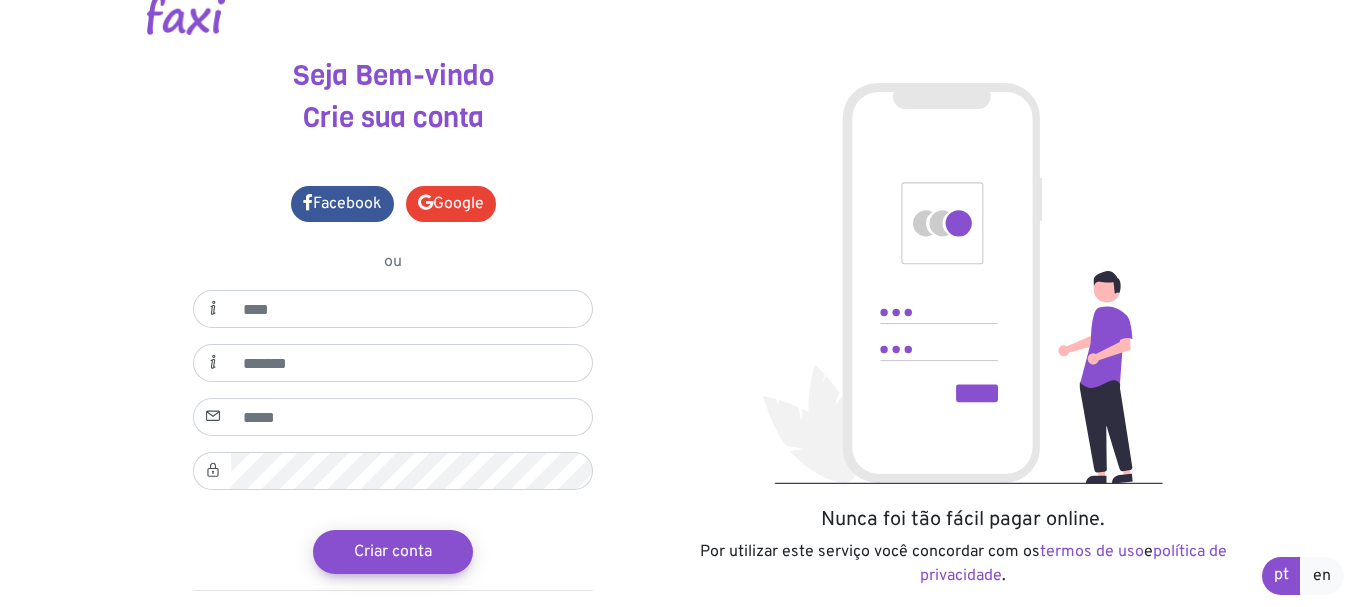 scroll, scrollTop: 0, scrollLeft: 0, axis: both 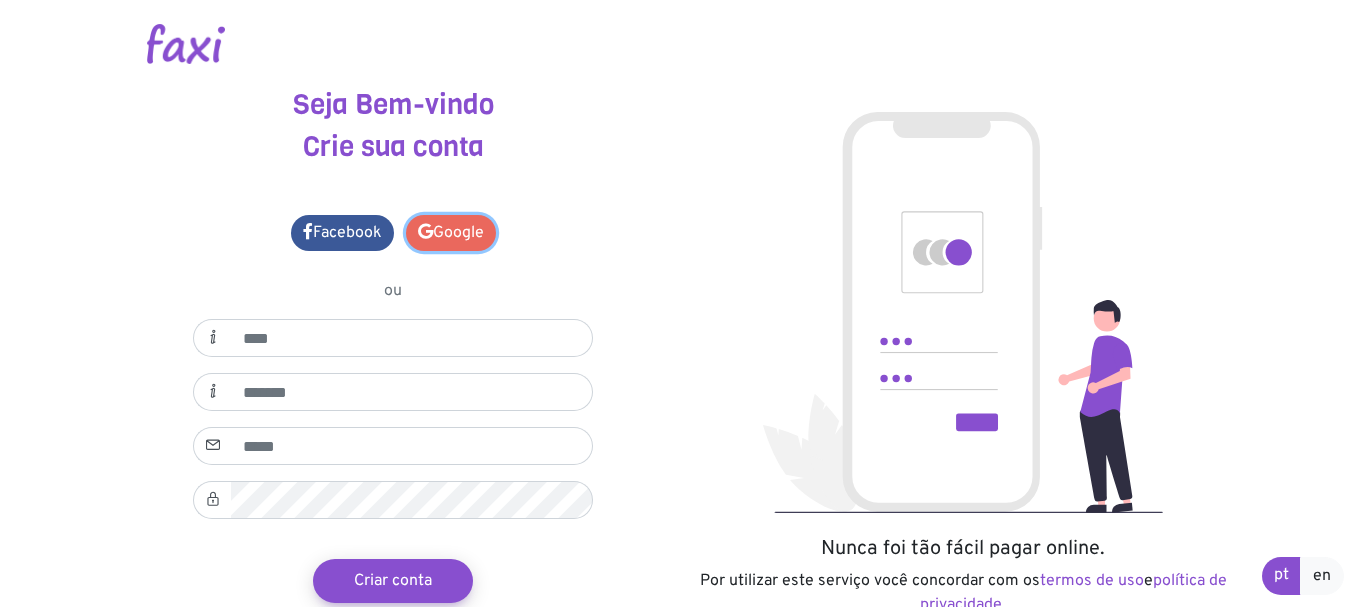 click on "Google" at bounding box center (451, 233) 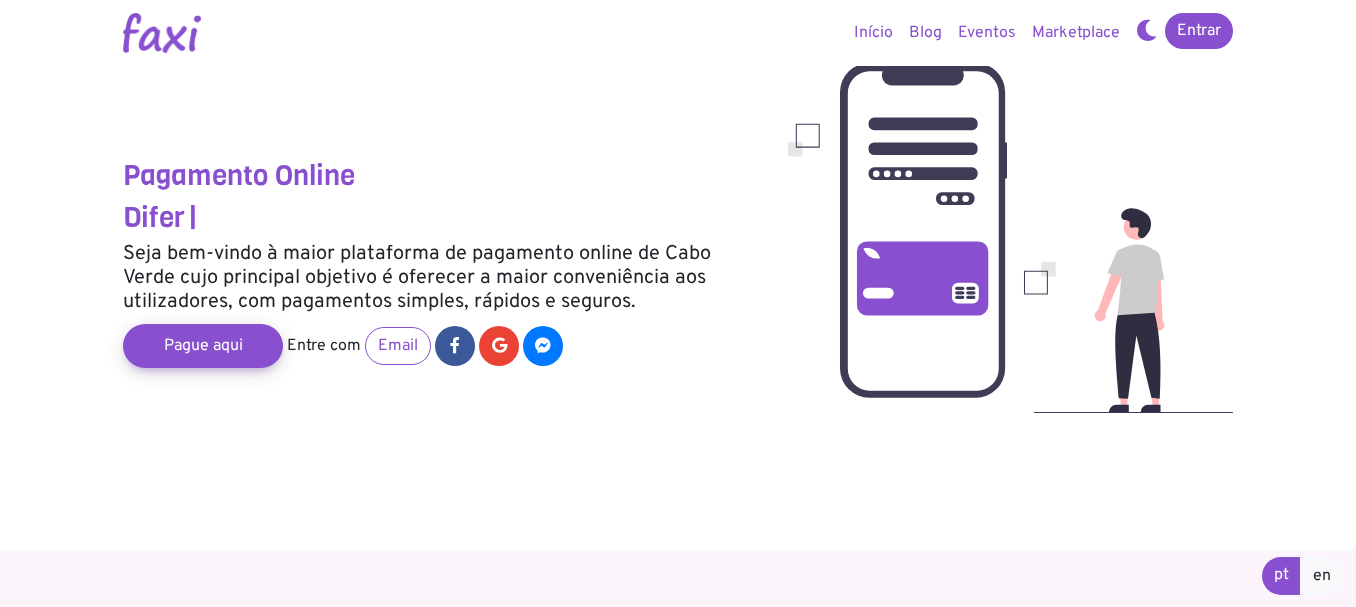 scroll, scrollTop: 0, scrollLeft: 0, axis: both 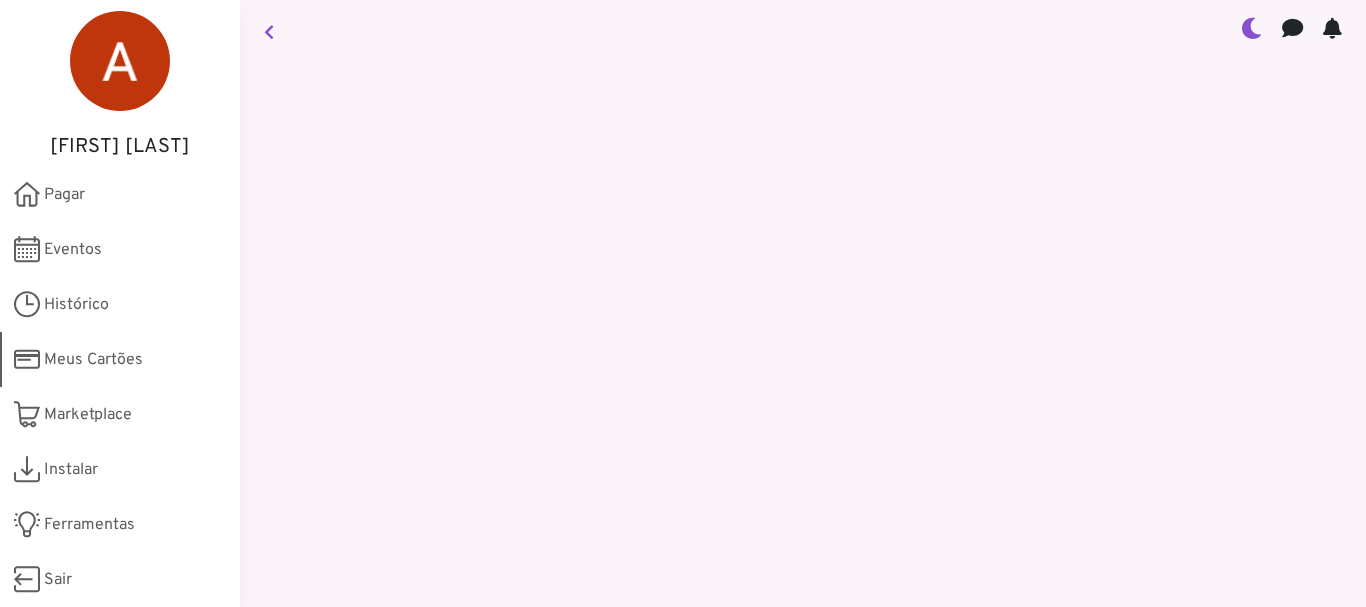 click on "Meus Cartões" at bounding box center (93, 360) 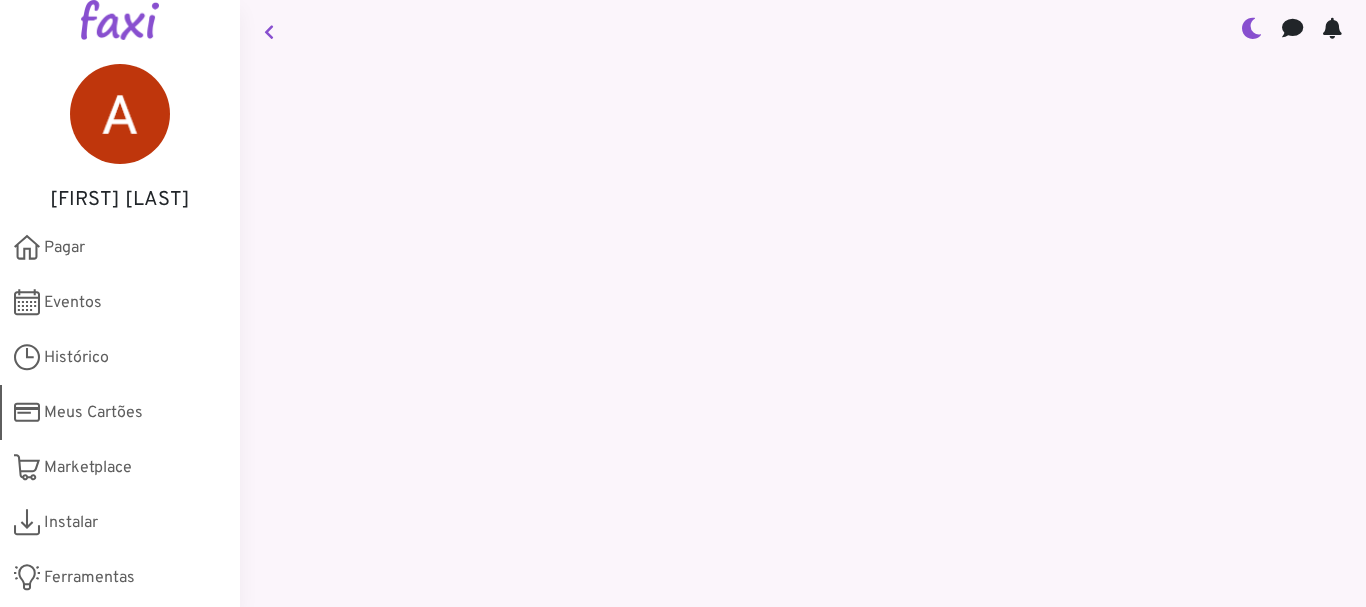 scroll, scrollTop: 0, scrollLeft: 0, axis: both 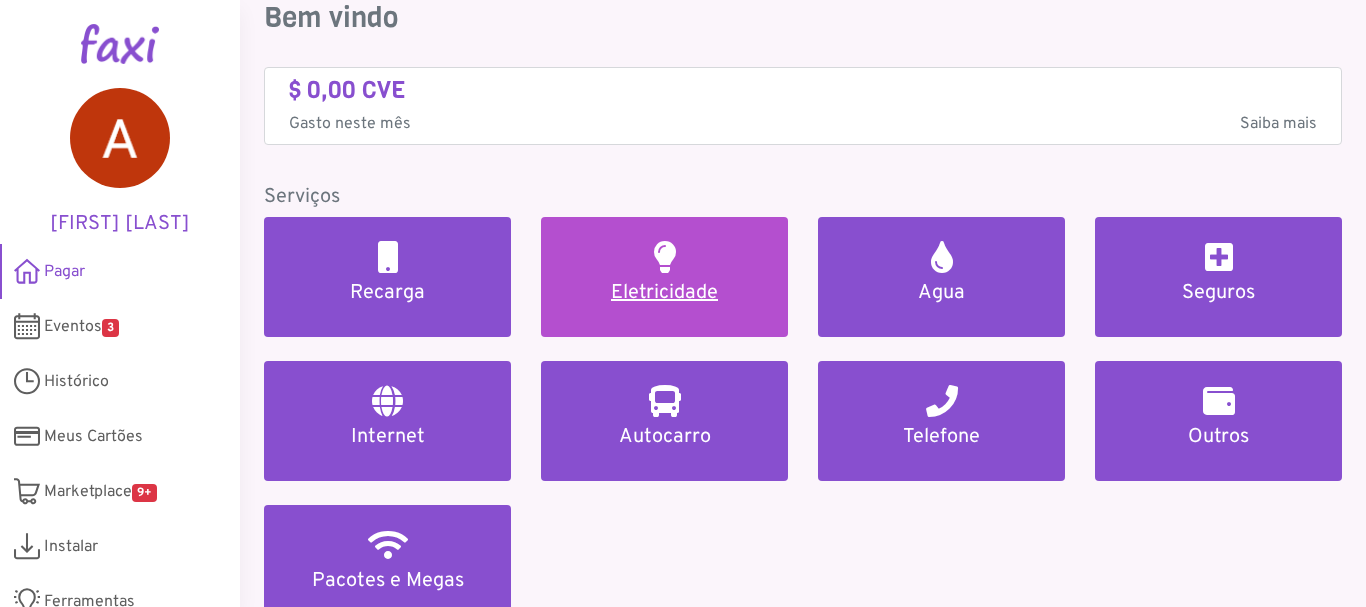 click on "Eletricidade" at bounding box center [664, 293] 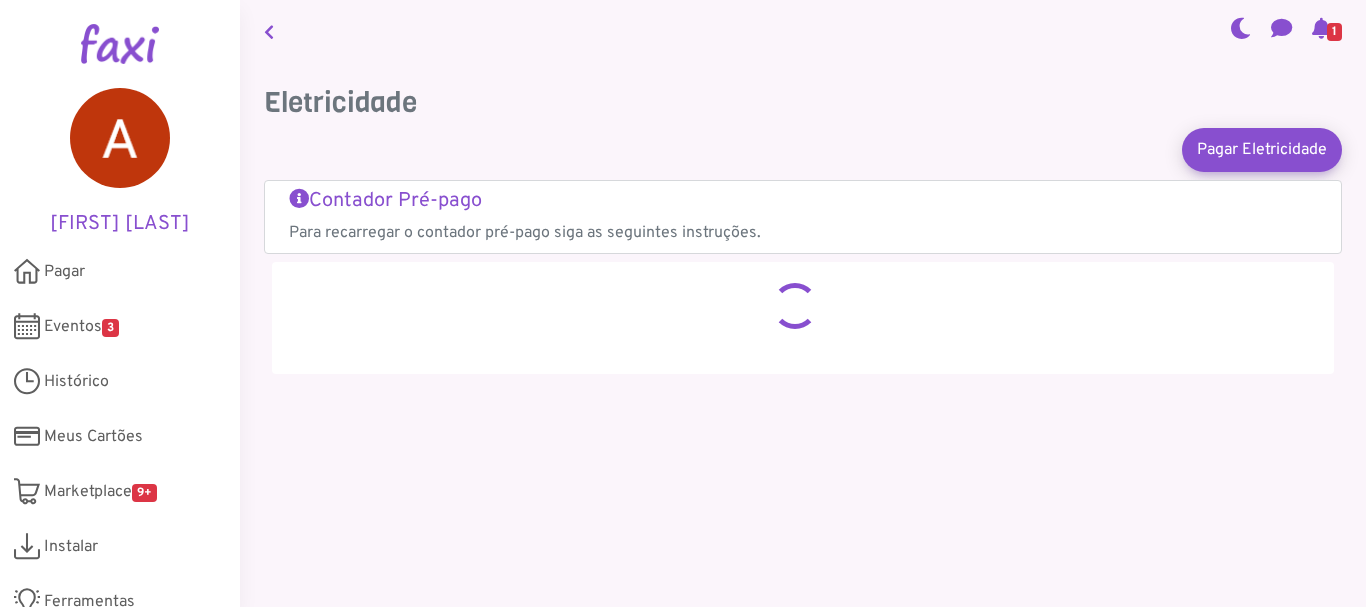 scroll, scrollTop: 0, scrollLeft: 0, axis: both 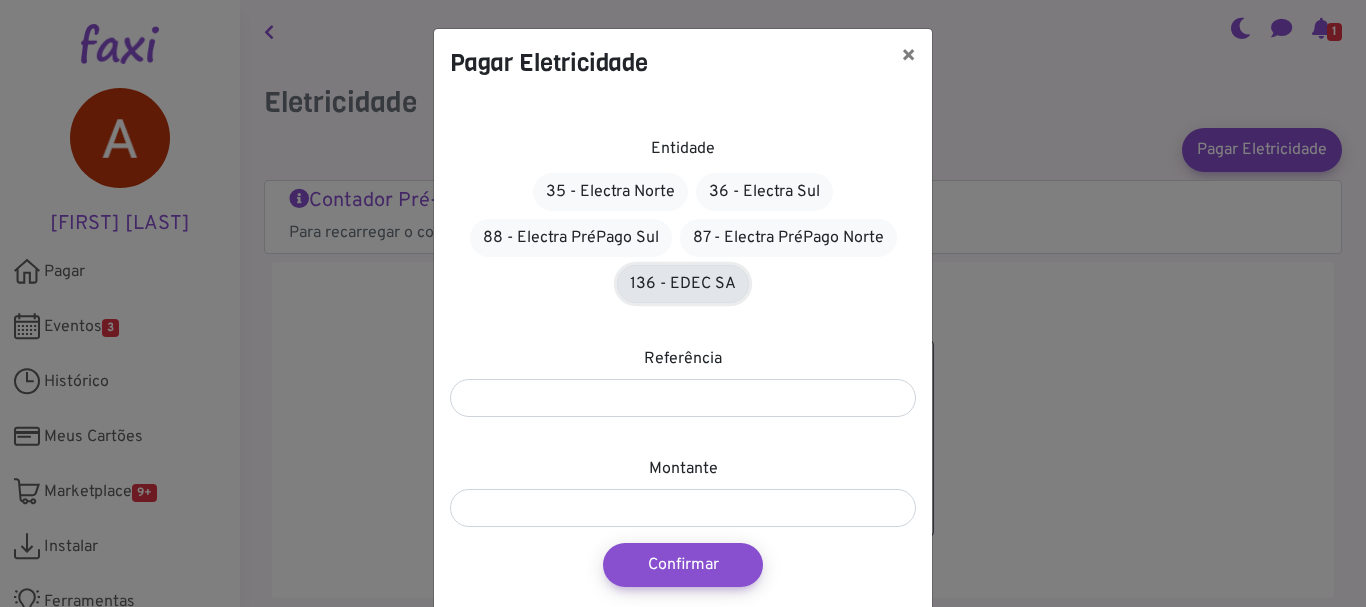 click on "136
-
EDEC SA" at bounding box center (683, 284) 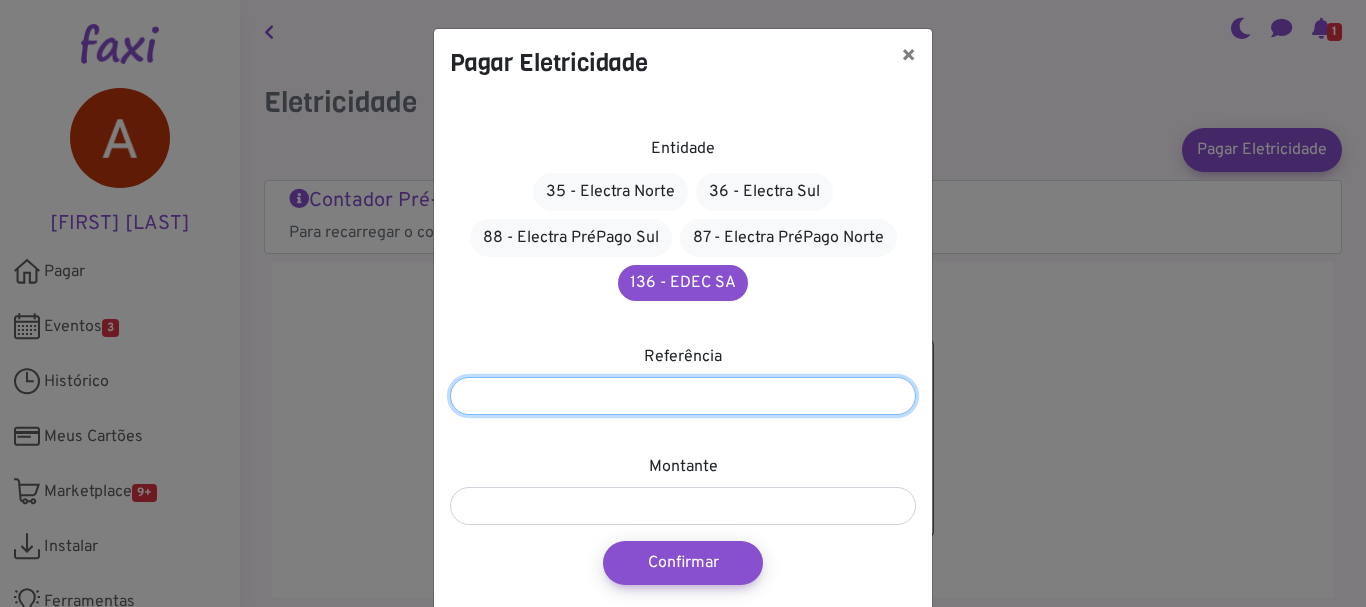 click at bounding box center [683, 396] 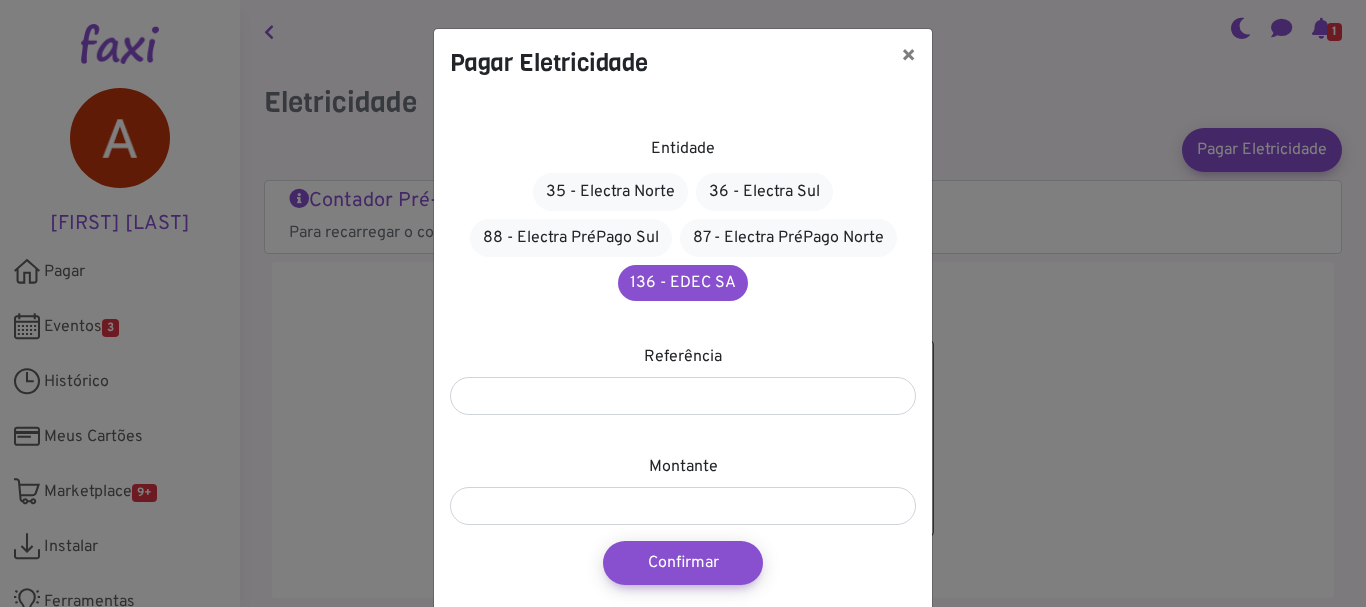 click on "Entidade
35
-
Electra Norte
36
-
Electra Sul
88
-
Electra PréPago Sul
87
-
Electra PréPago Norte
136
-
EDEC SA
Referência   *******     Montante
Confirmar
Cancelar" at bounding box center [683, 373] 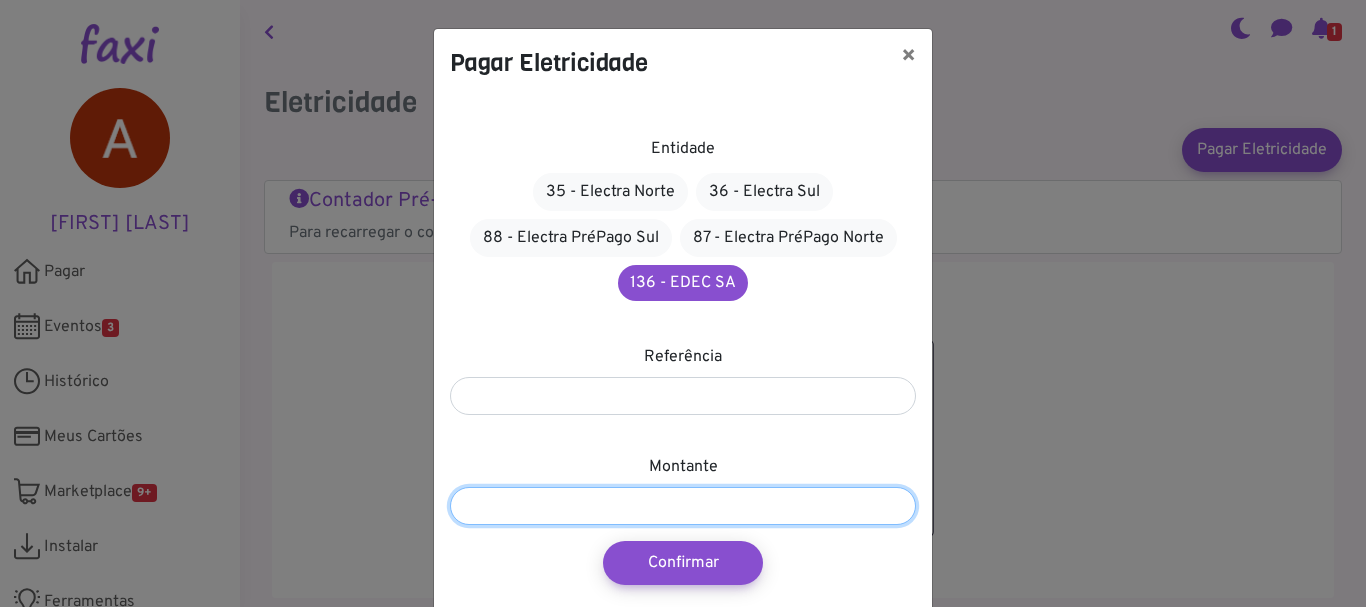 click at bounding box center [683, 506] 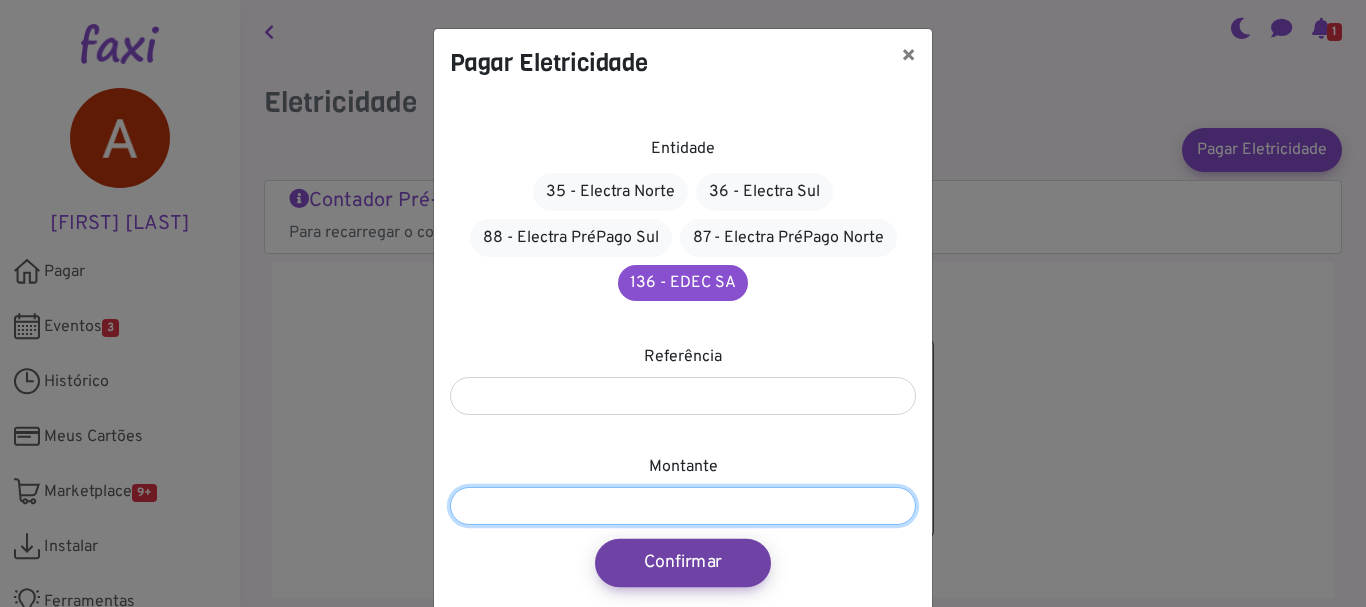 type on "****" 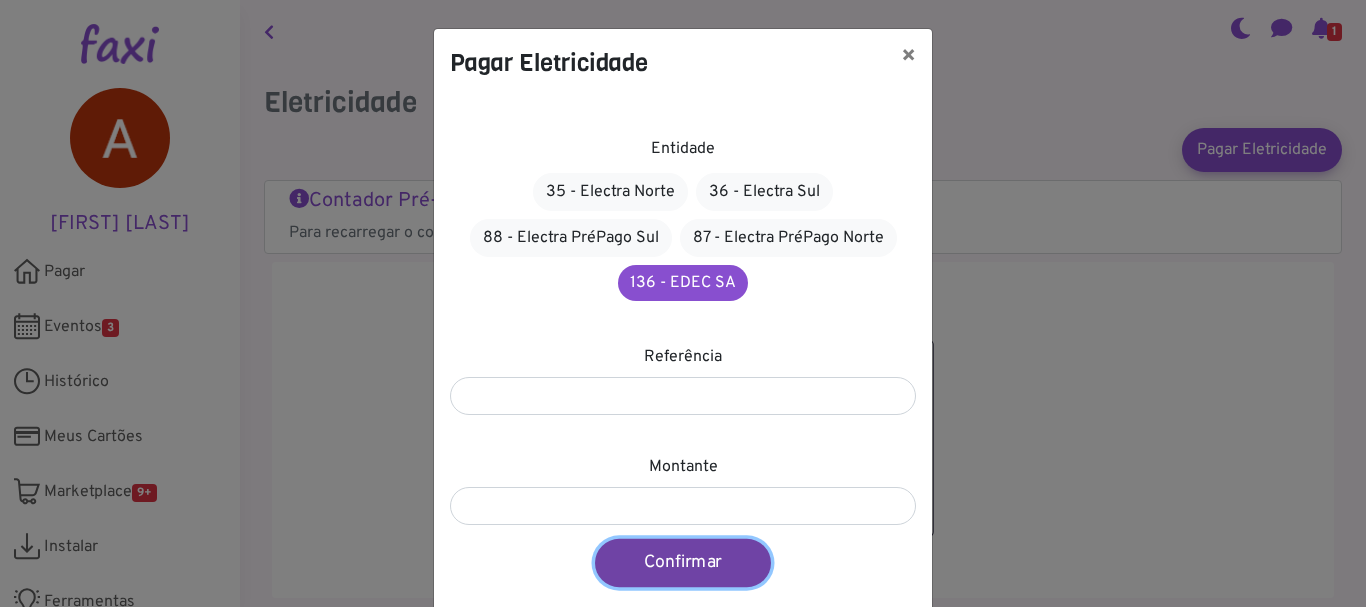 click on "Confirmar" at bounding box center [683, 563] 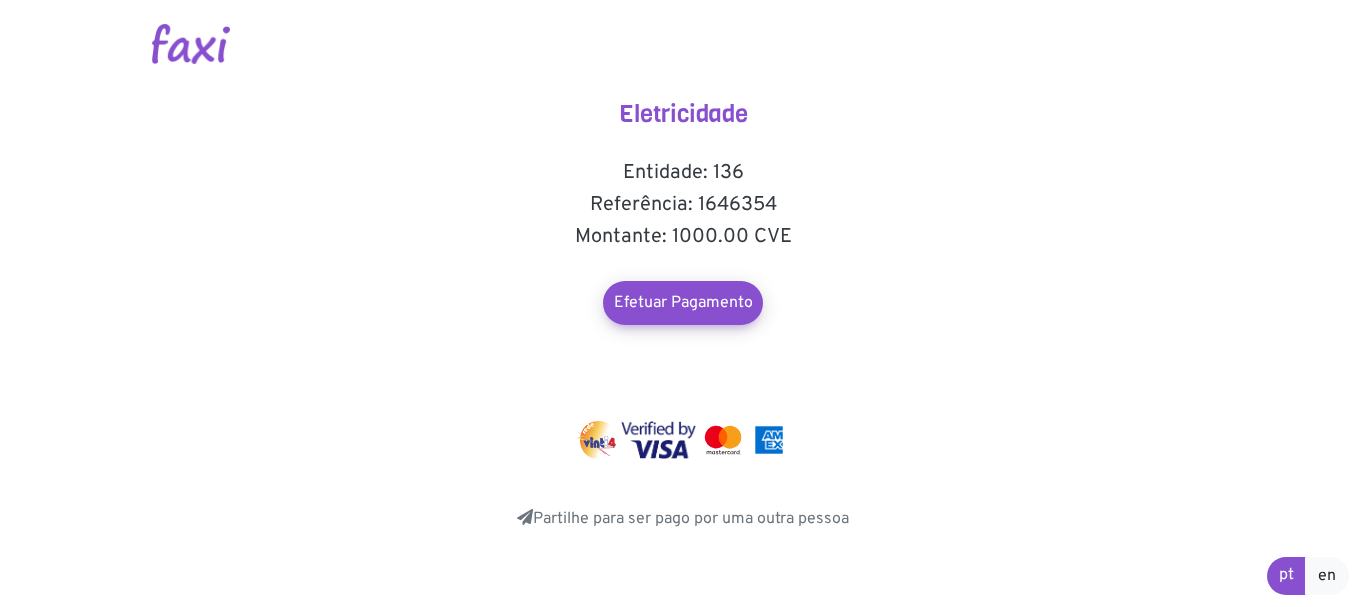 scroll, scrollTop: 0, scrollLeft: 0, axis: both 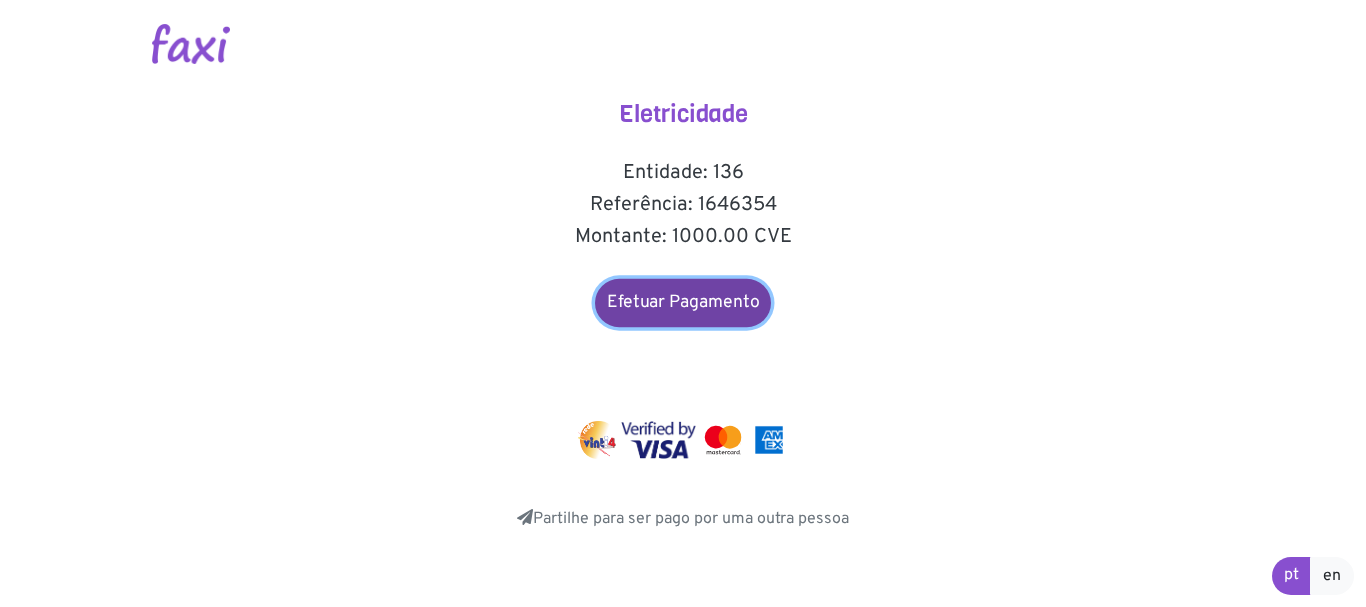 click on "Efetuar Pagamento" at bounding box center (683, 303) 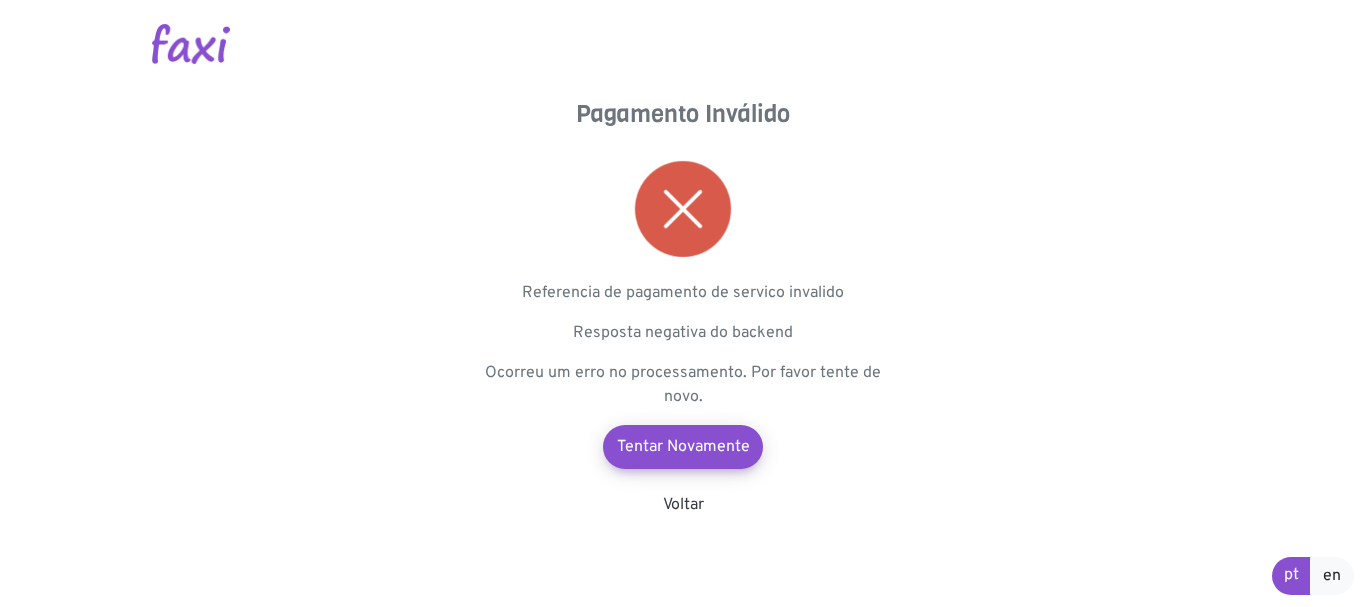 scroll, scrollTop: 0, scrollLeft: 0, axis: both 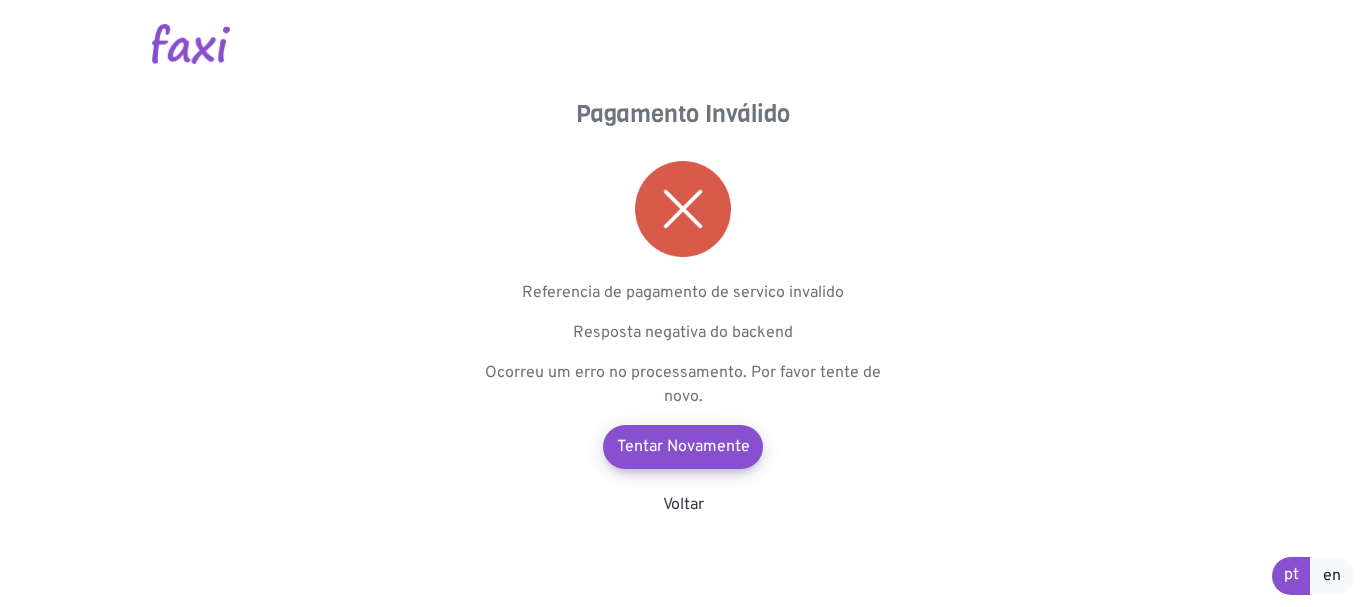 click on "Referencia de pagamento de servico invalido" at bounding box center (683, 293) 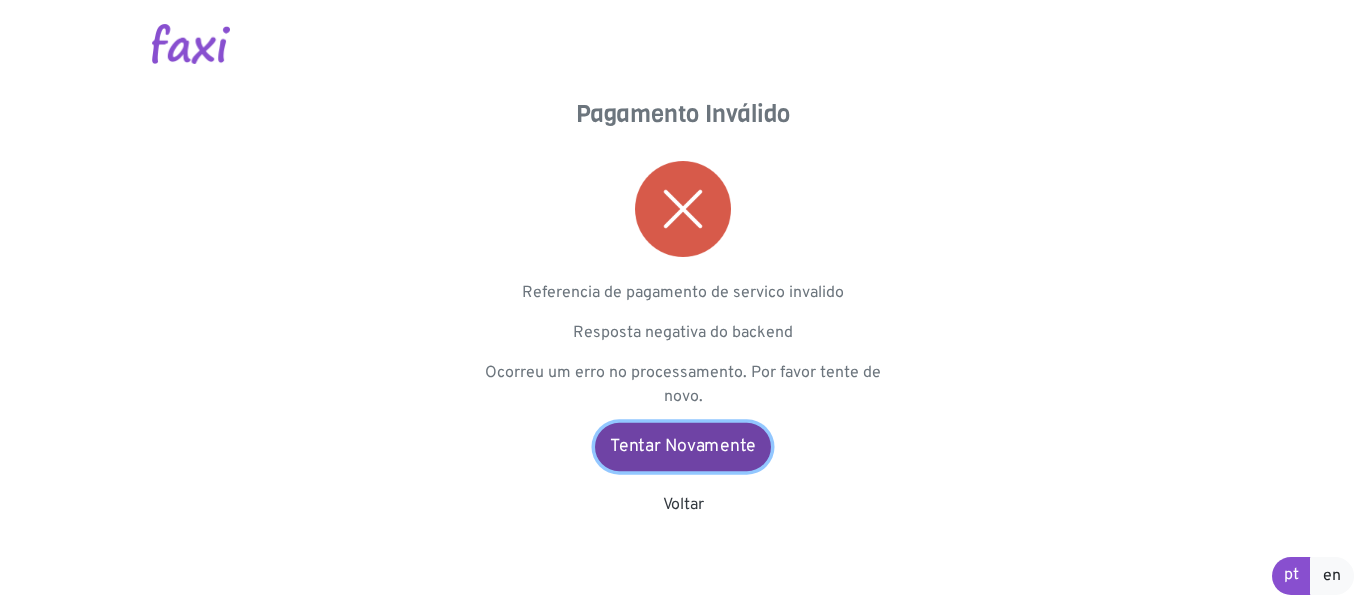 click on "Tentar Novamente" at bounding box center [683, 447] 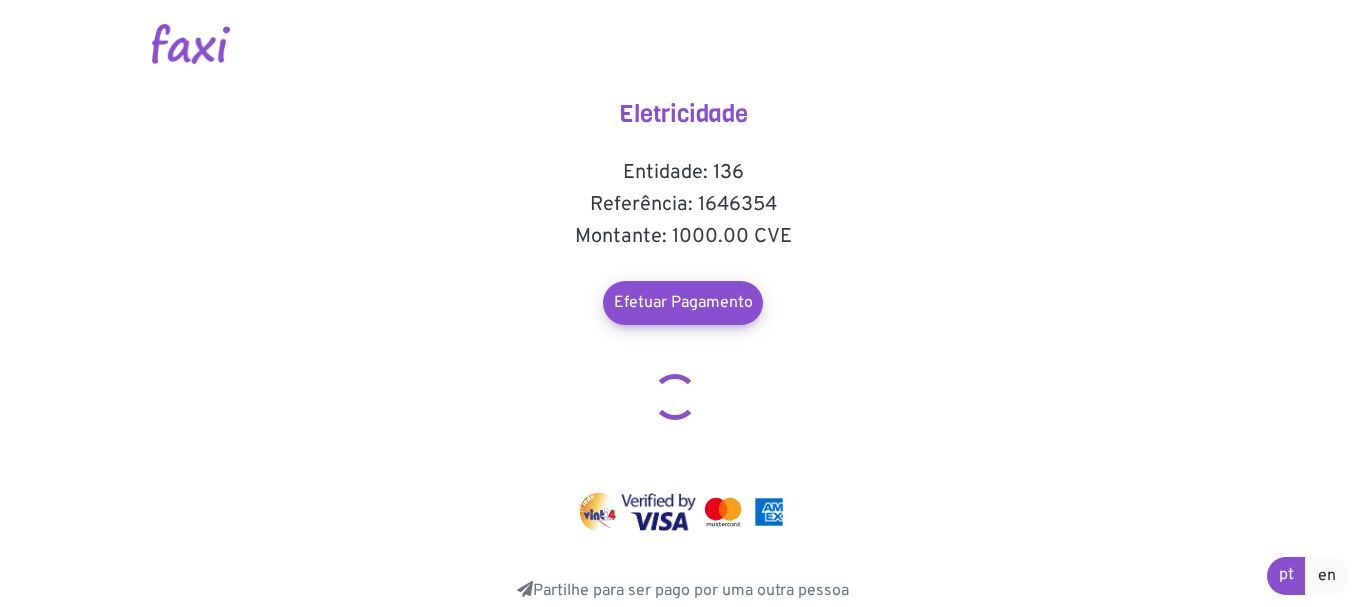 scroll, scrollTop: 0, scrollLeft: 0, axis: both 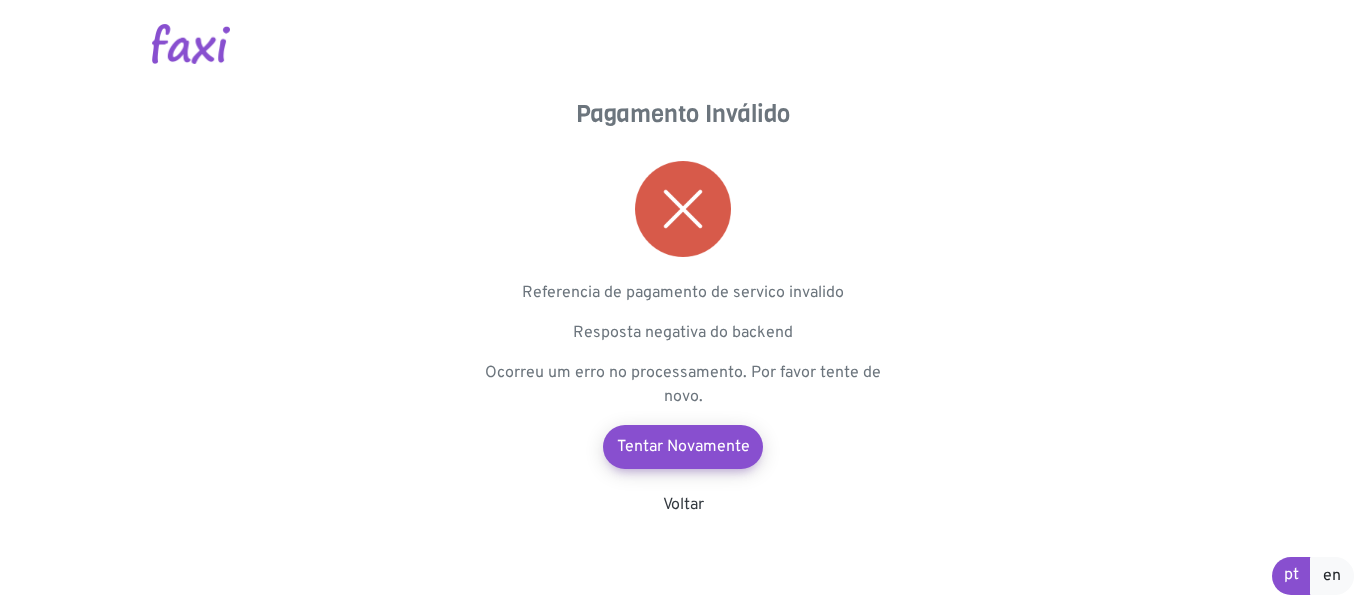 drag, startPoint x: 0, startPoint y: 0, endPoint x: 470, endPoint y: 244, distance: 529.5621 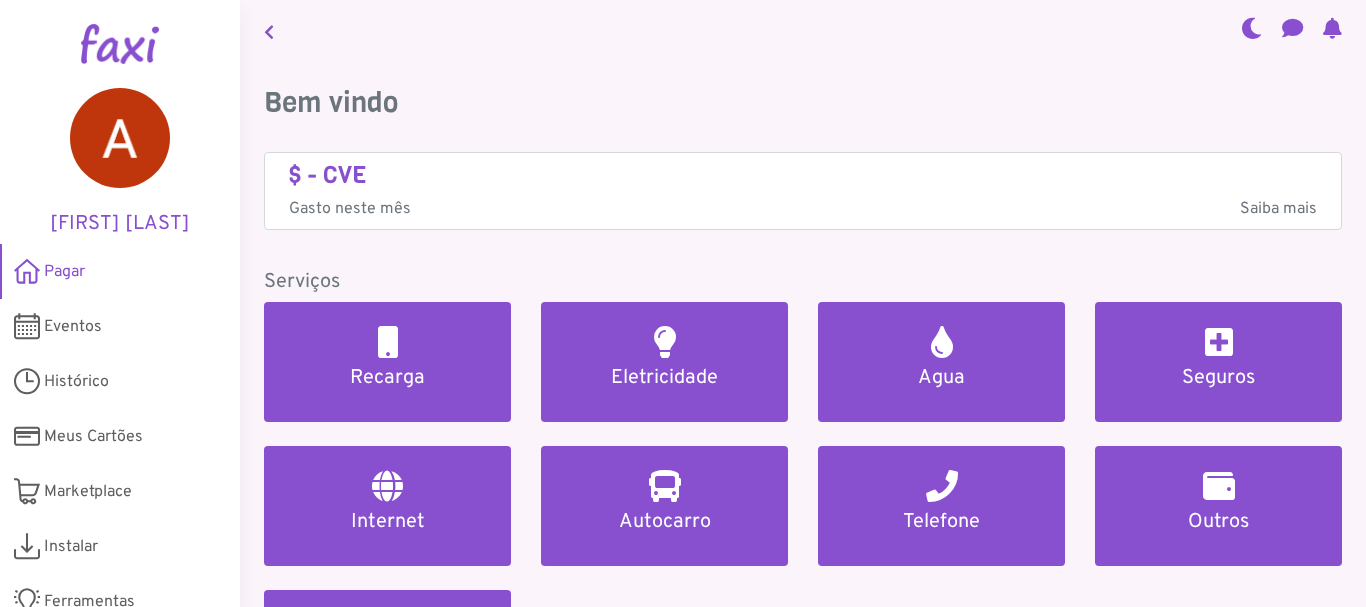 scroll, scrollTop: 0, scrollLeft: 0, axis: both 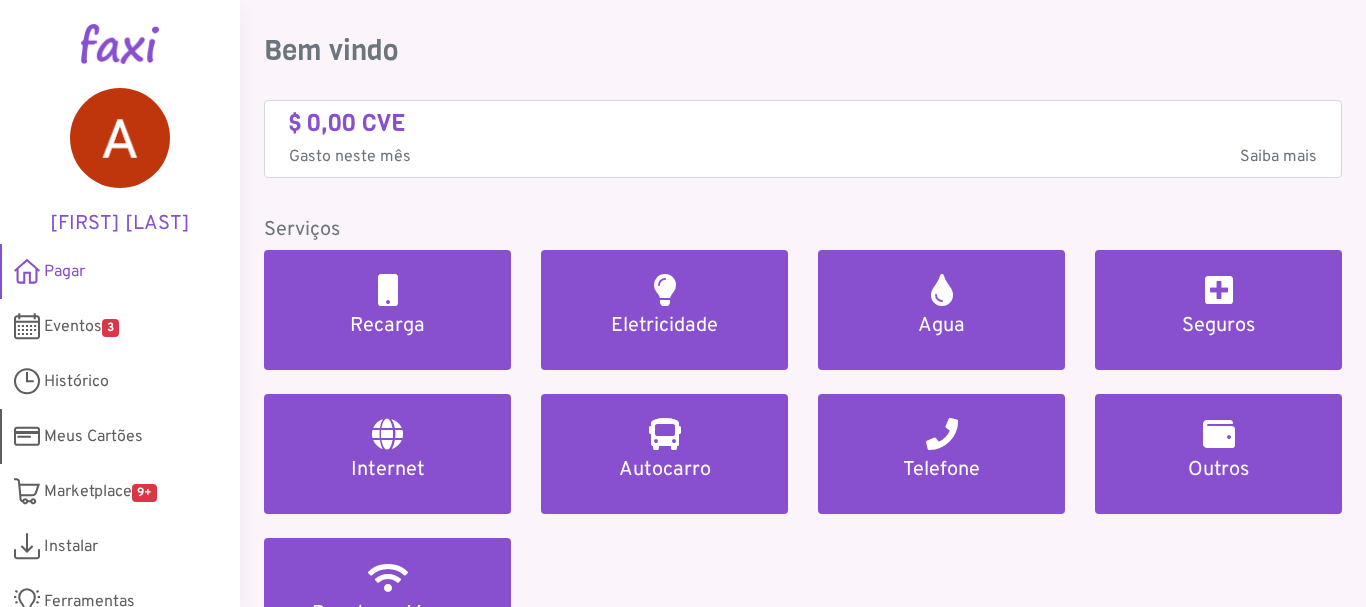 click on "Meus Cartões" at bounding box center [93, 437] 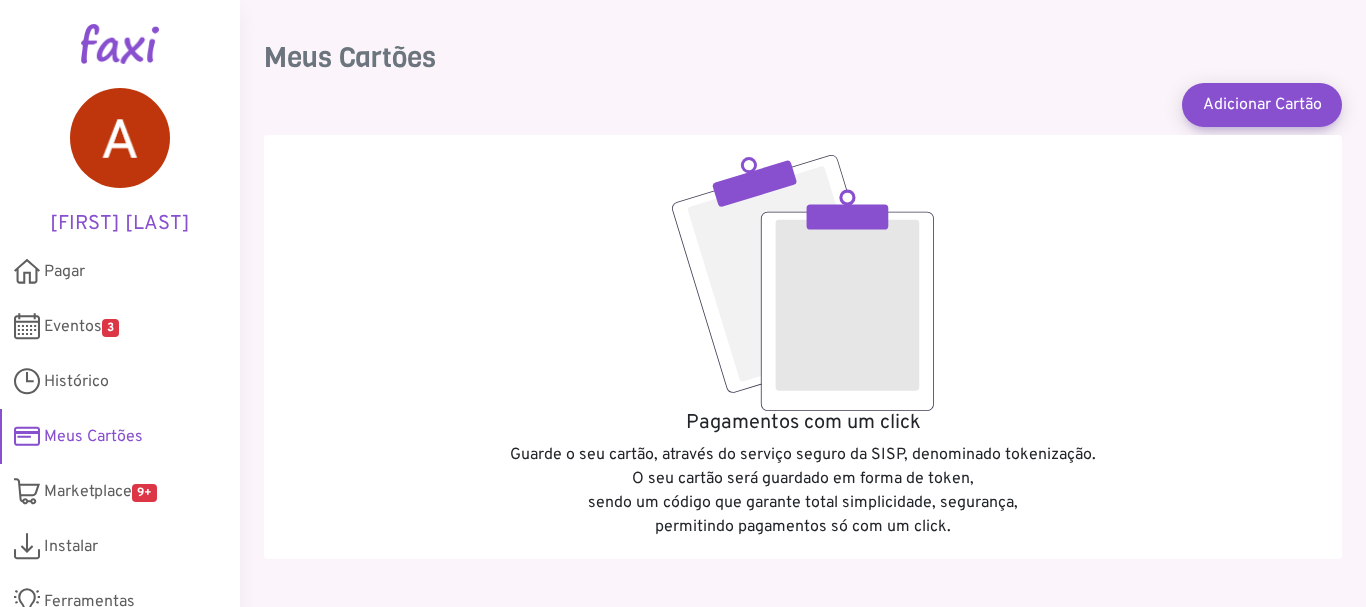 scroll, scrollTop: 0, scrollLeft: 0, axis: both 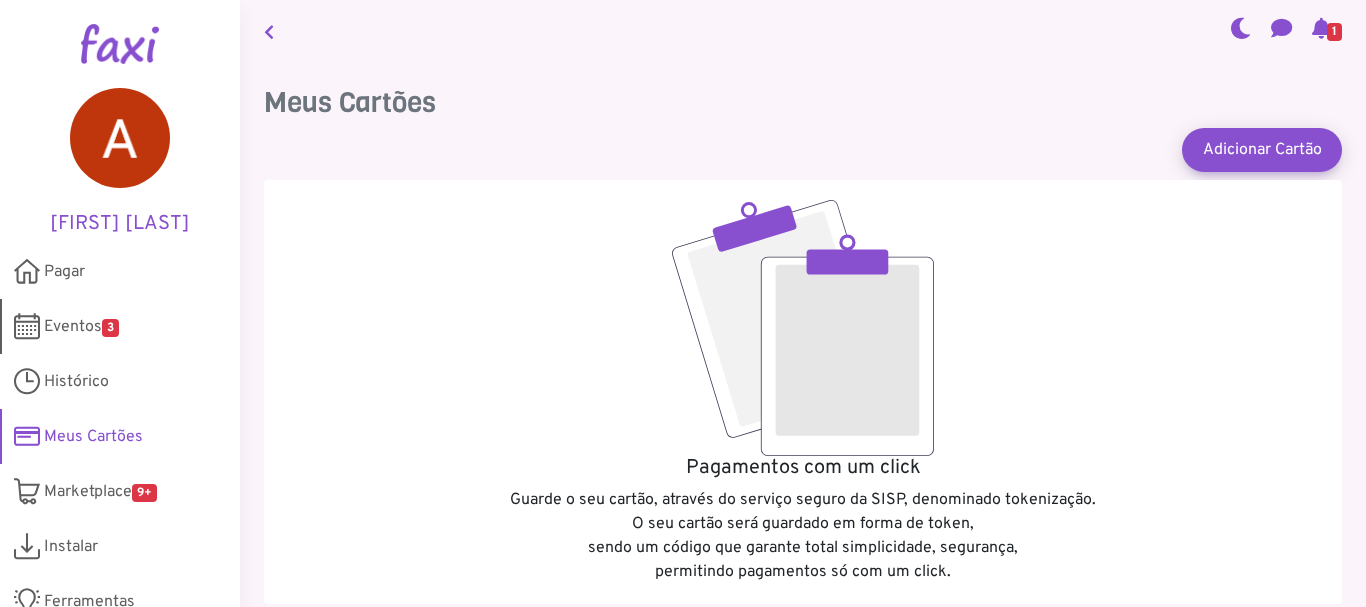 click on "Eventos
3" at bounding box center [81, 327] 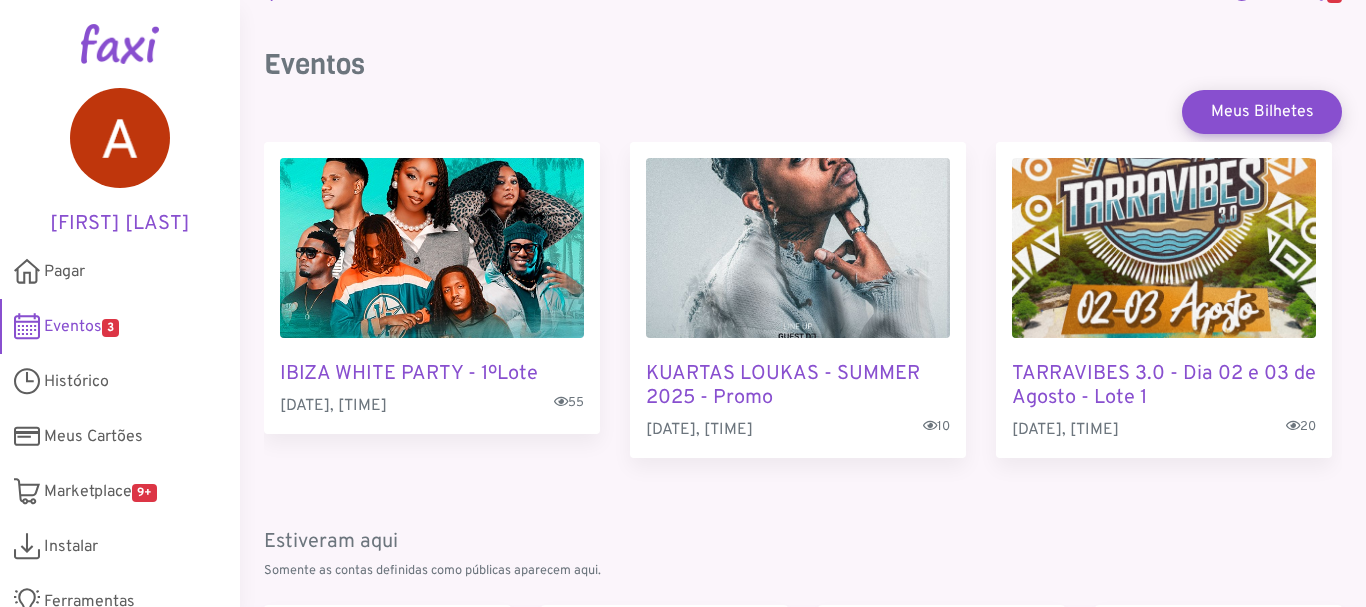 scroll, scrollTop: 0, scrollLeft: 0, axis: both 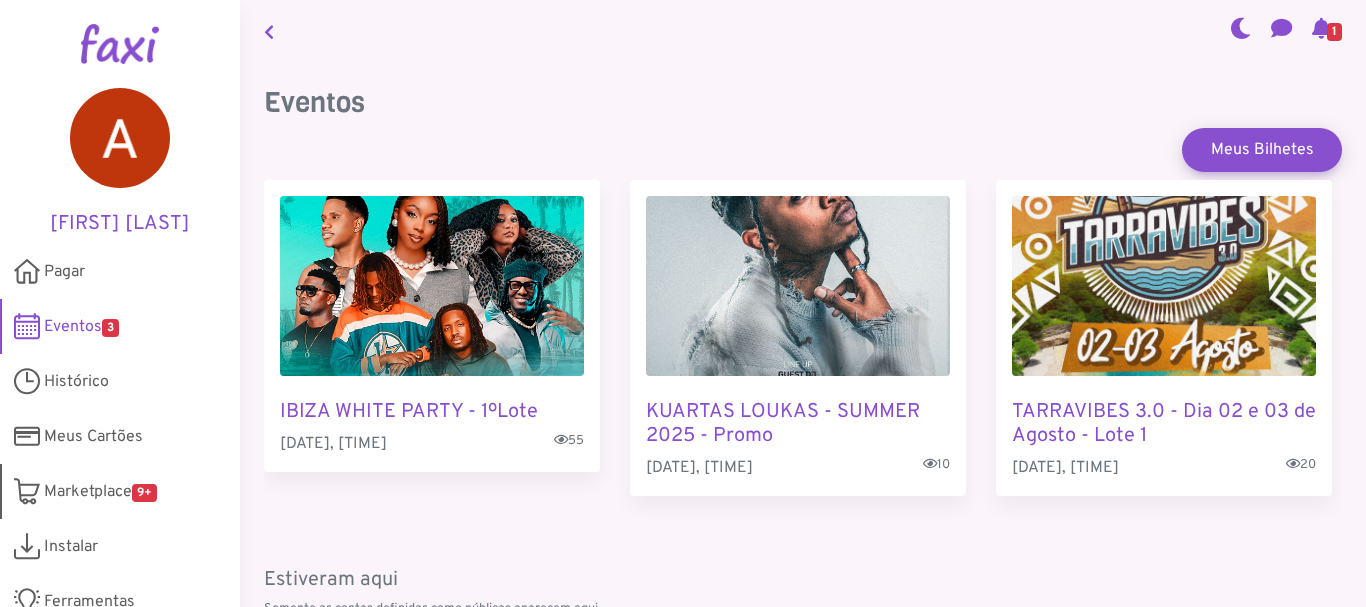 click on "Marketplace
9+" at bounding box center (100, 492) 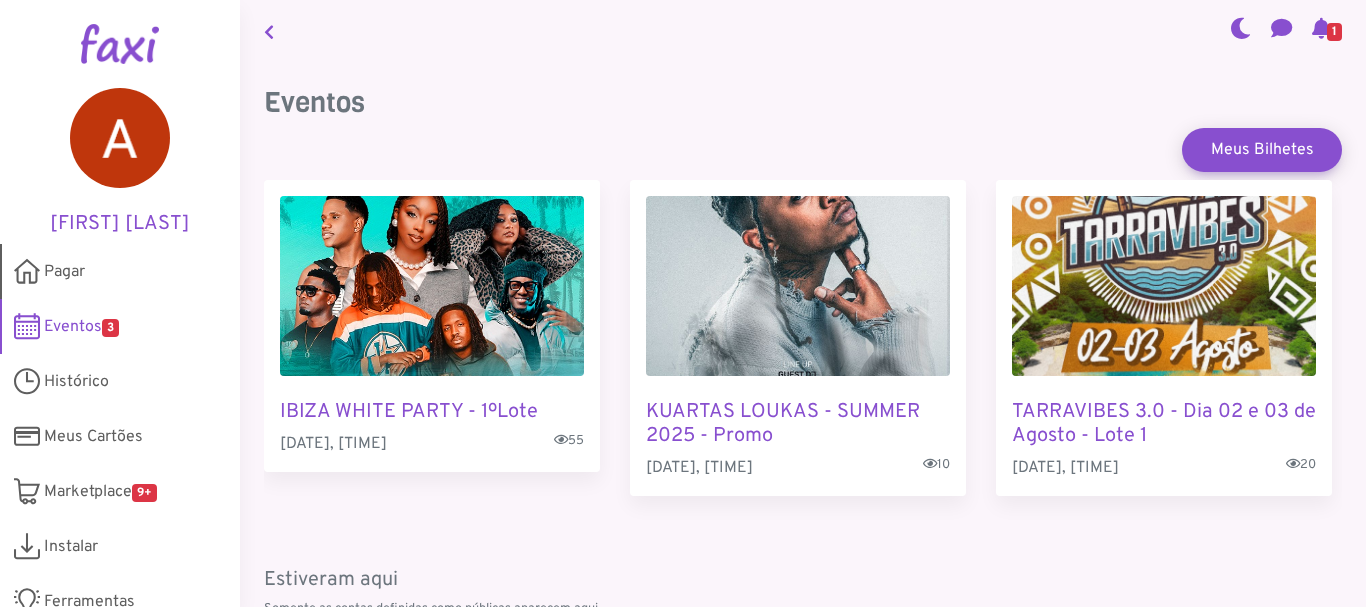 click on "Pagar" at bounding box center [64, 272] 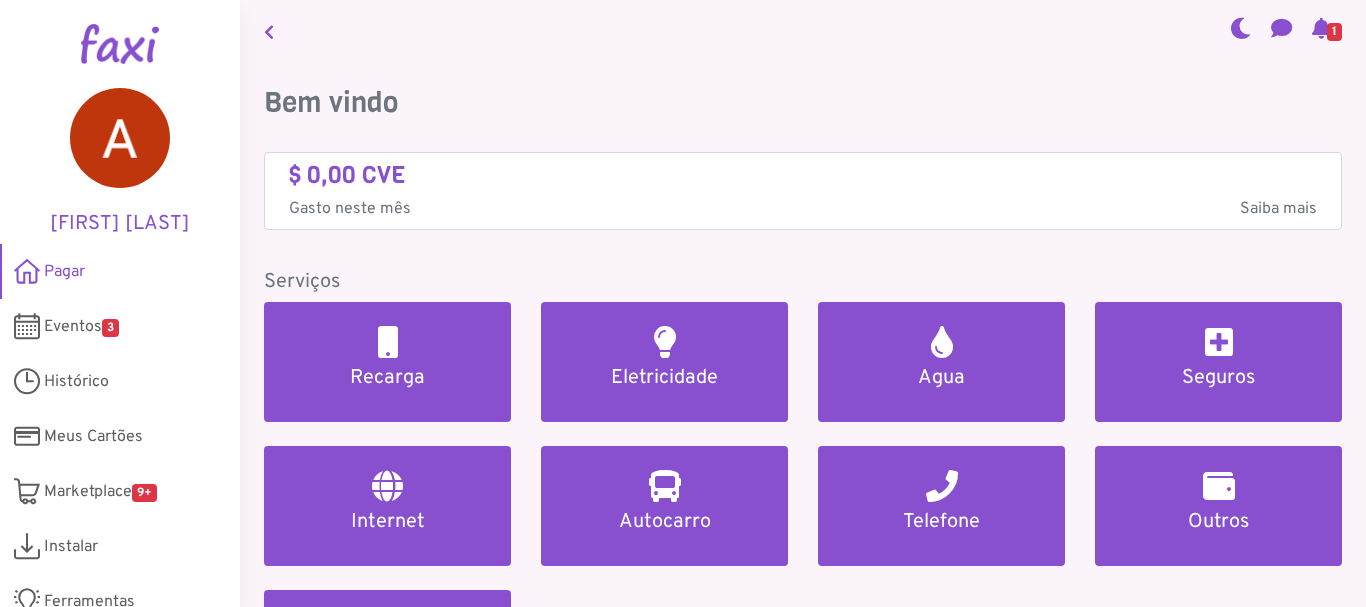 click at bounding box center [1321, 28] 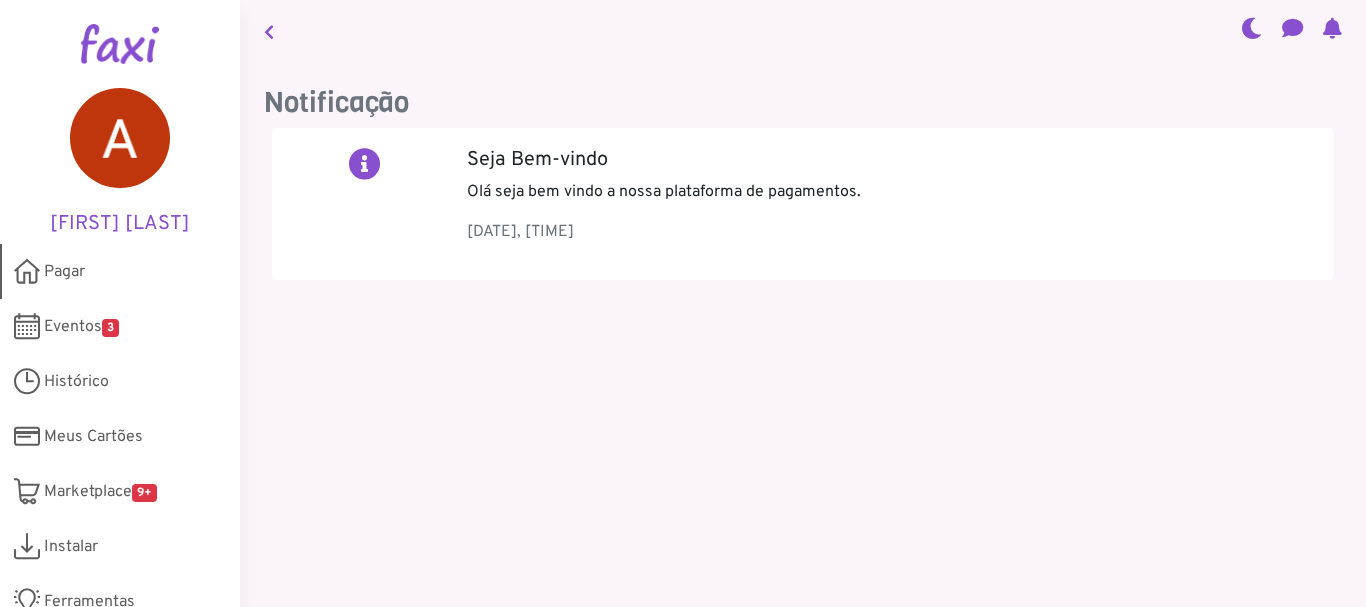 click on "Pagar" at bounding box center (120, 271) 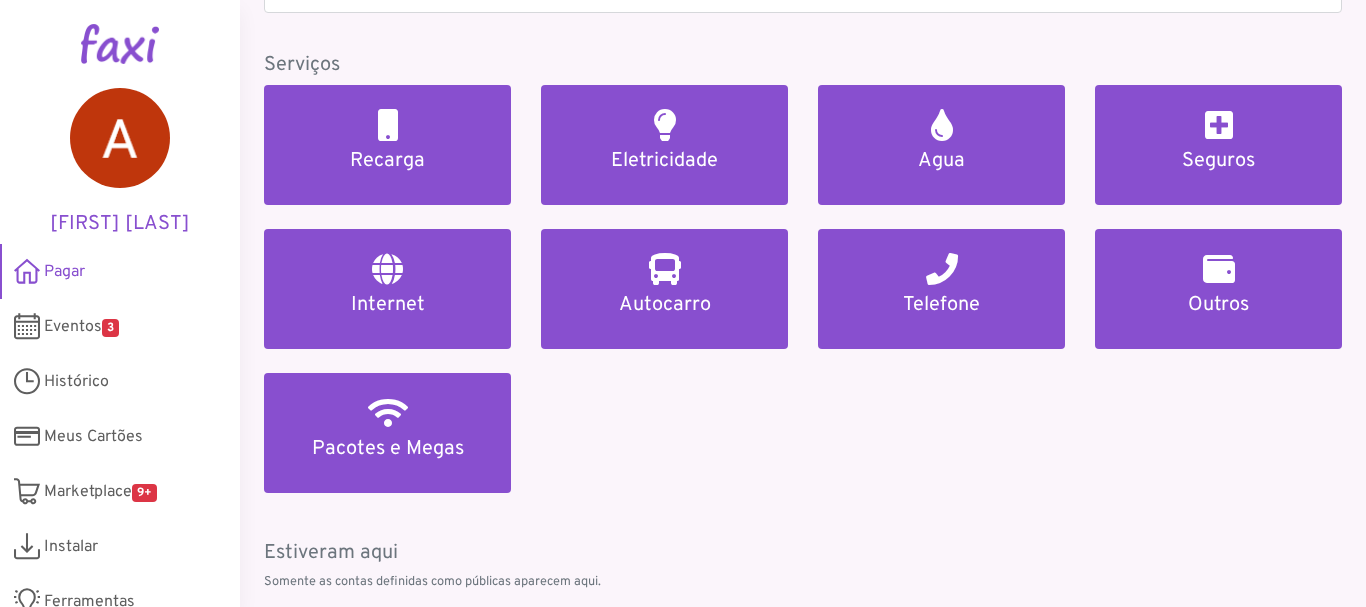 scroll, scrollTop: 218, scrollLeft: 0, axis: vertical 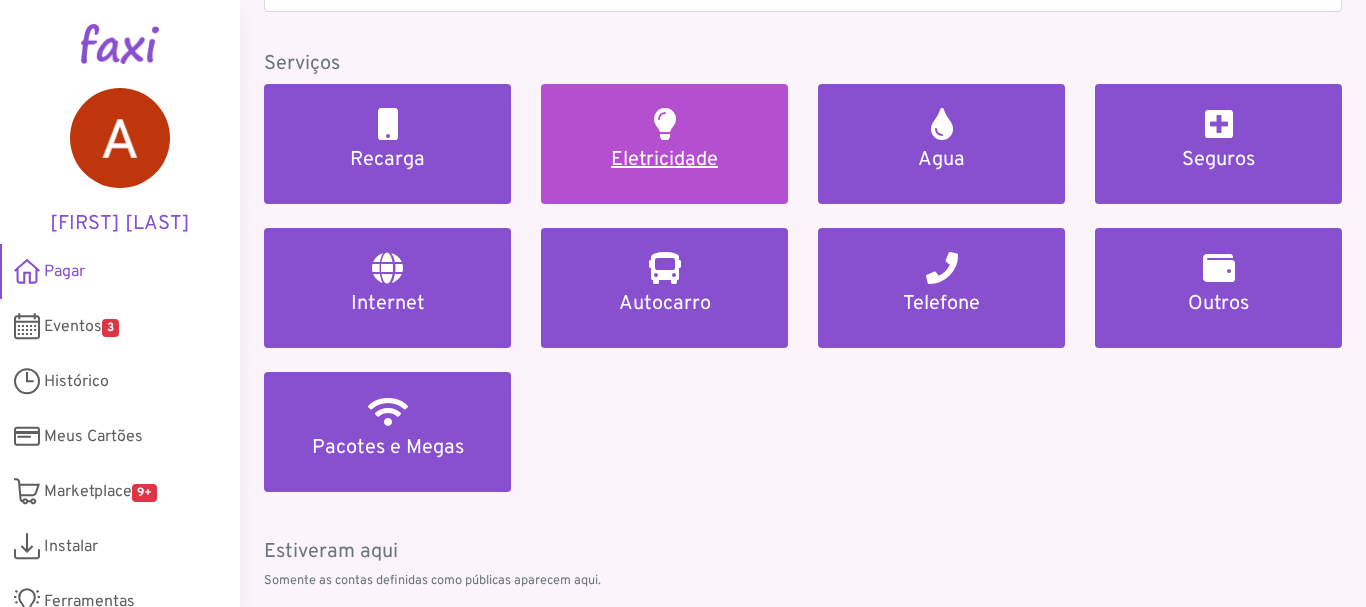 click on "Eletricidade" at bounding box center (664, 160) 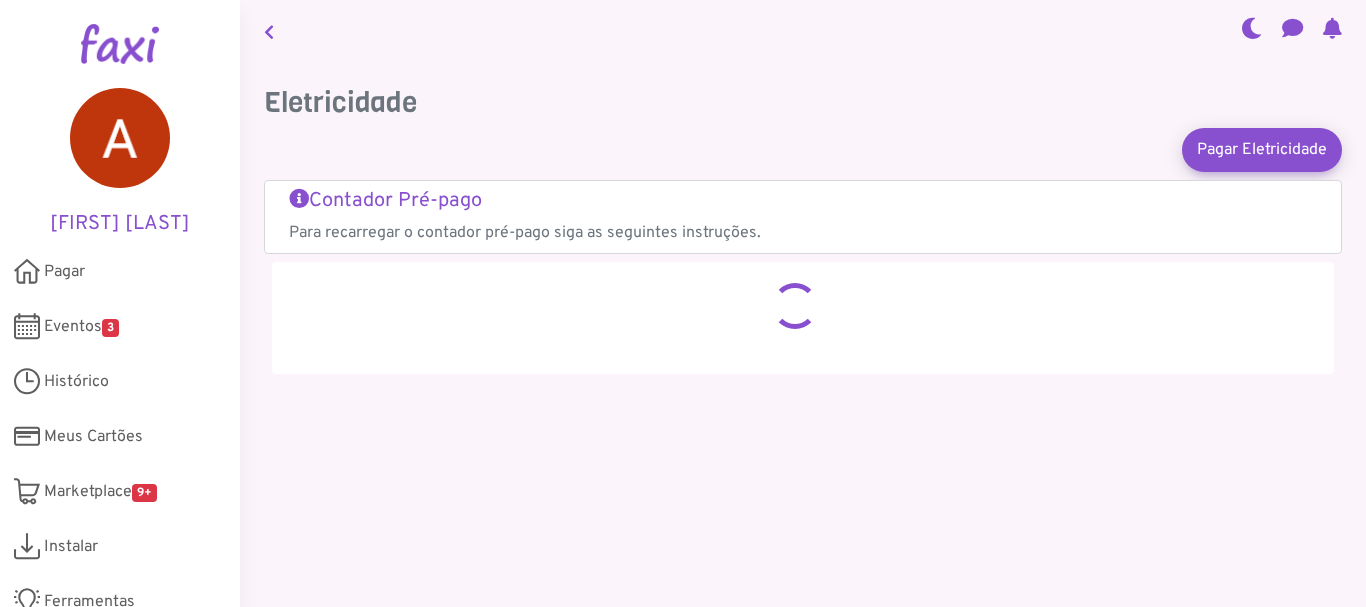 scroll, scrollTop: 0, scrollLeft: 0, axis: both 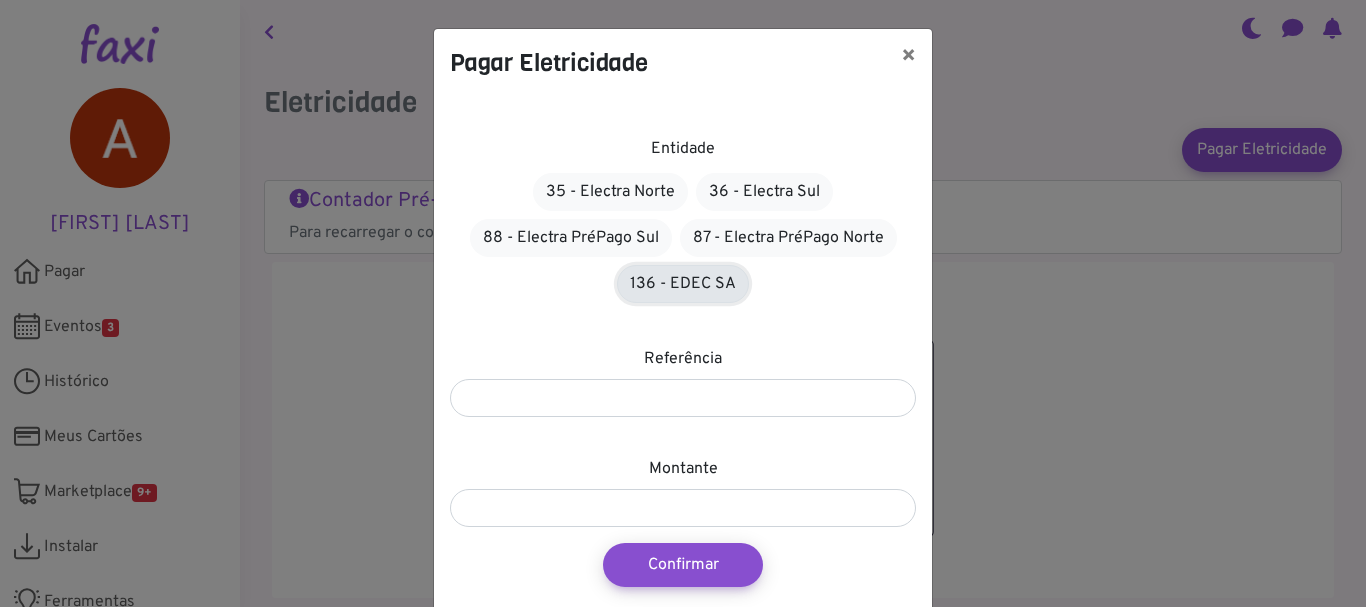 click on "136
-
EDEC SA" at bounding box center (683, 284) 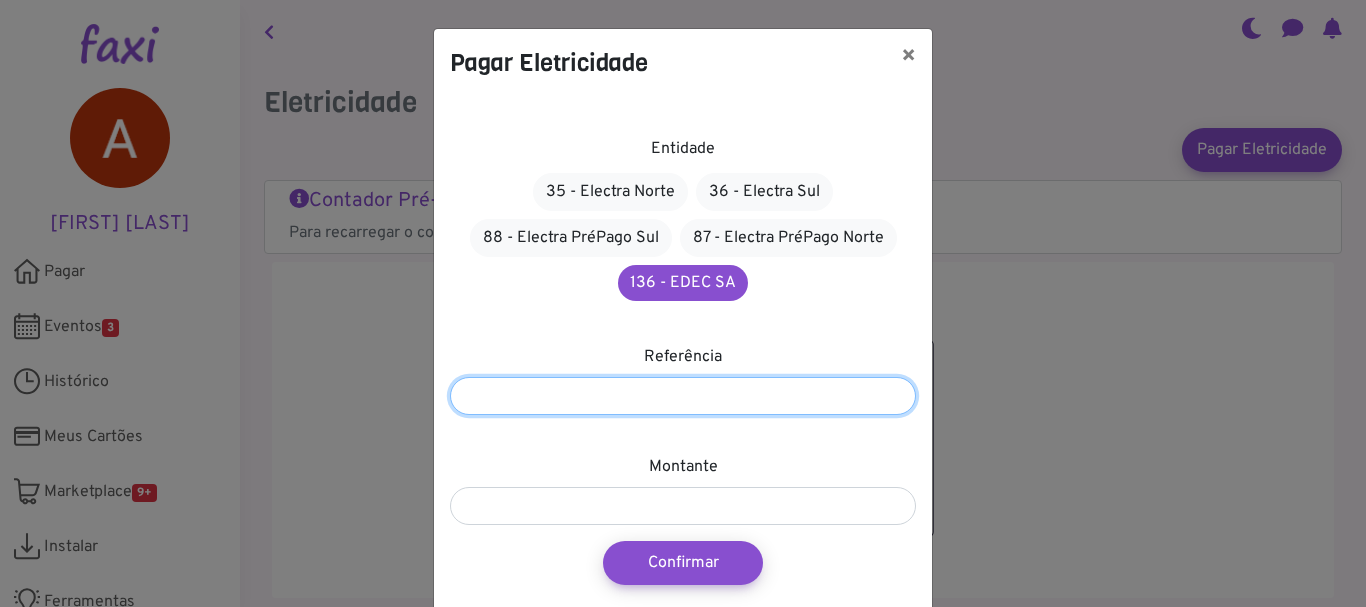 click at bounding box center [683, 396] 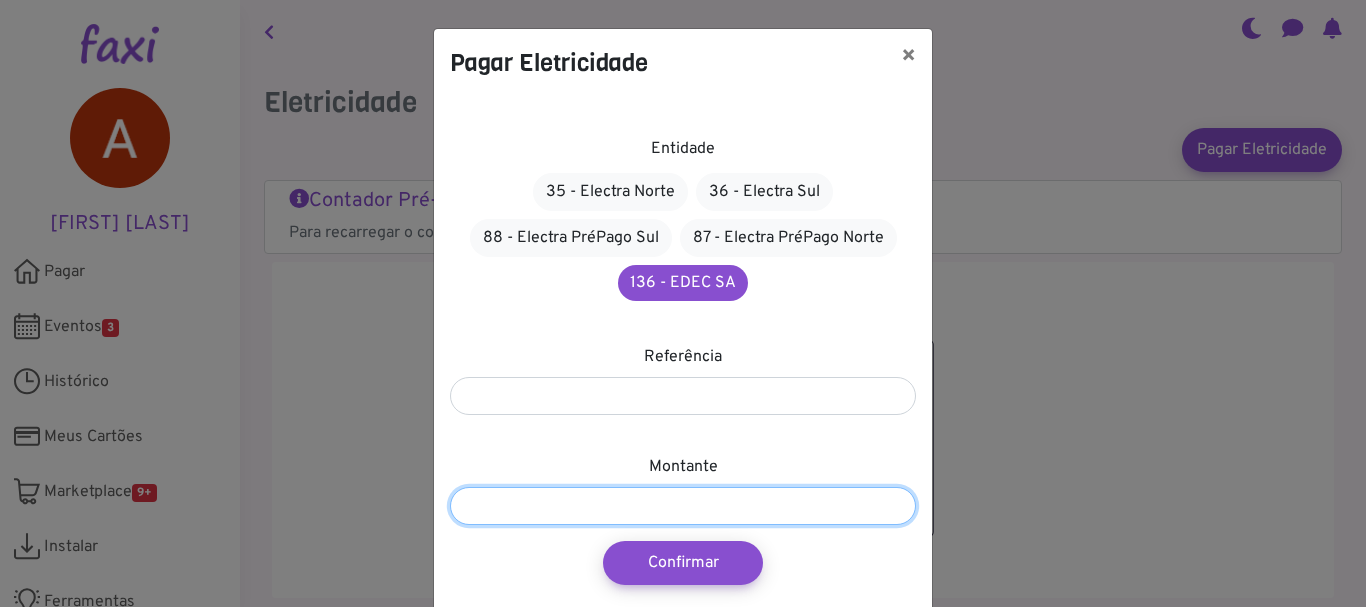 click at bounding box center (683, 506) 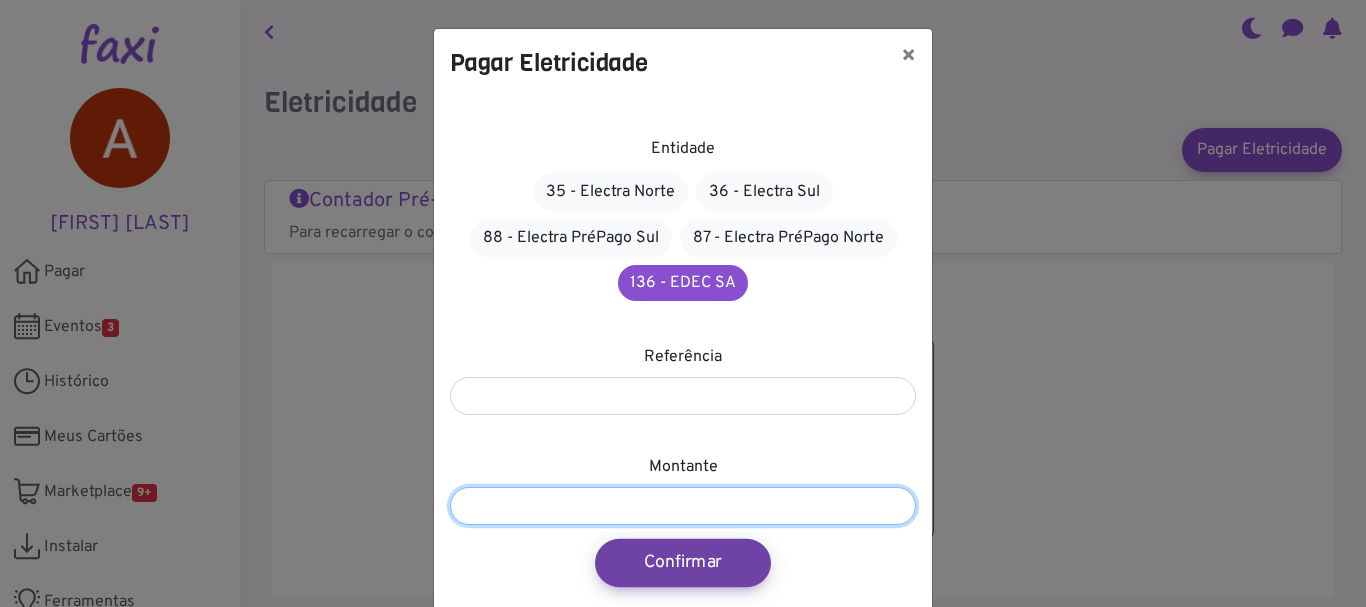 type on "***" 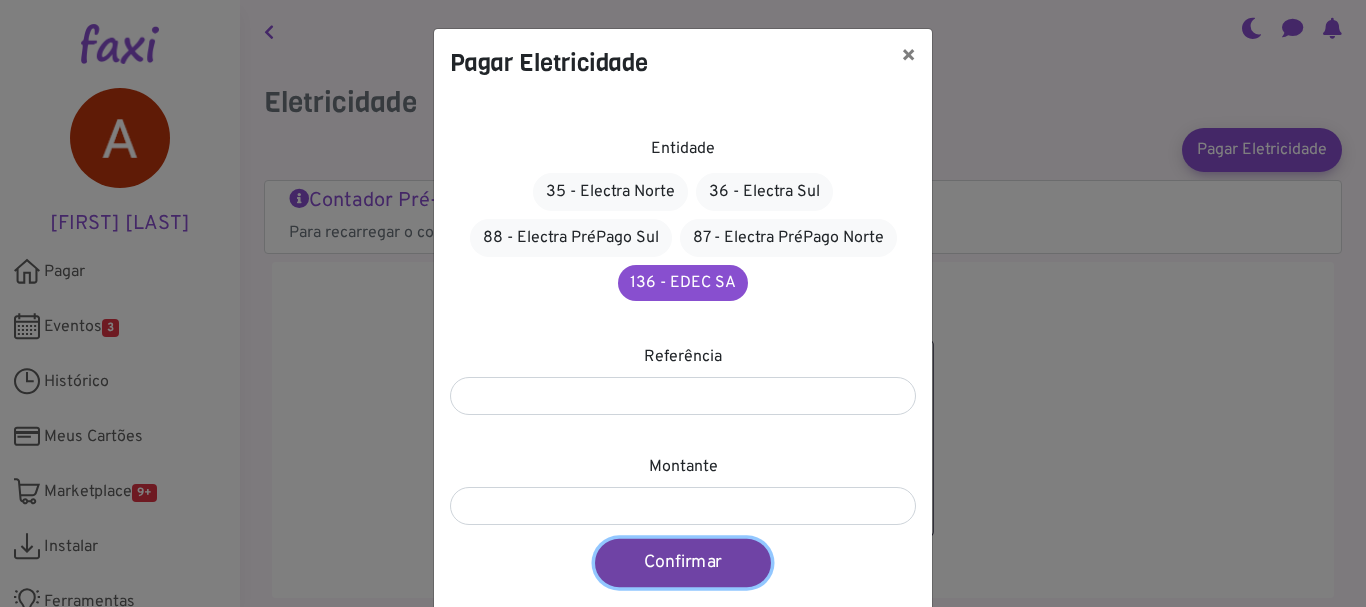 click on "Confirmar" at bounding box center (683, 563) 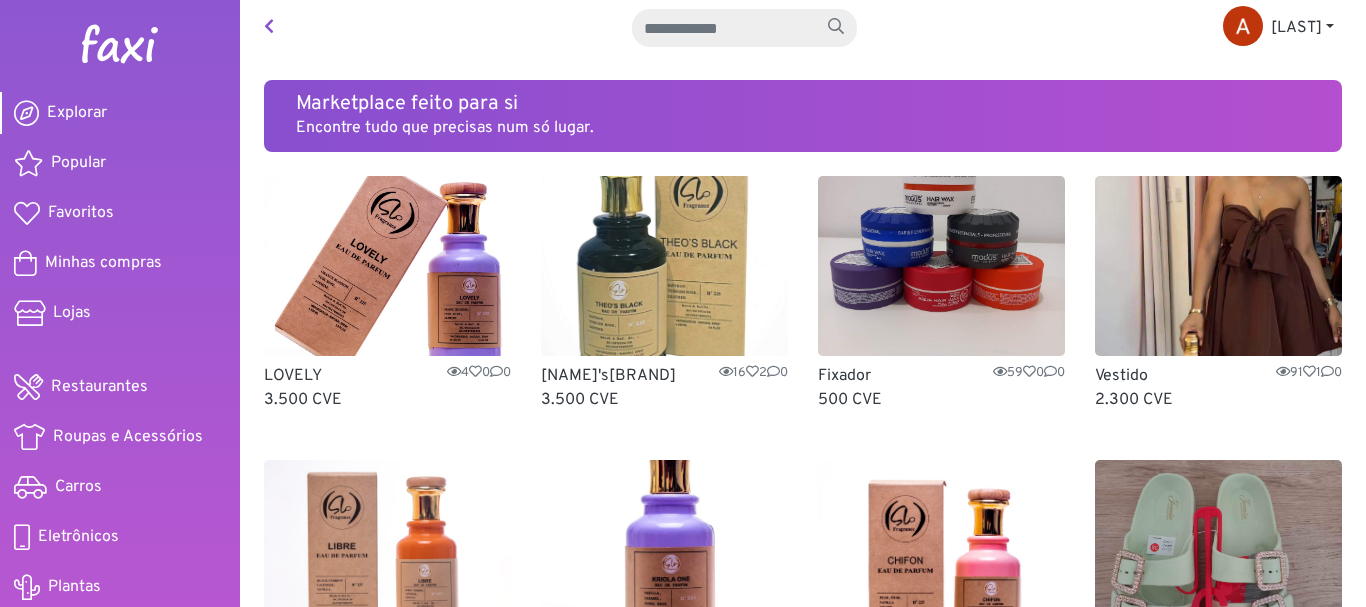 scroll, scrollTop: 0, scrollLeft: 0, axis: both 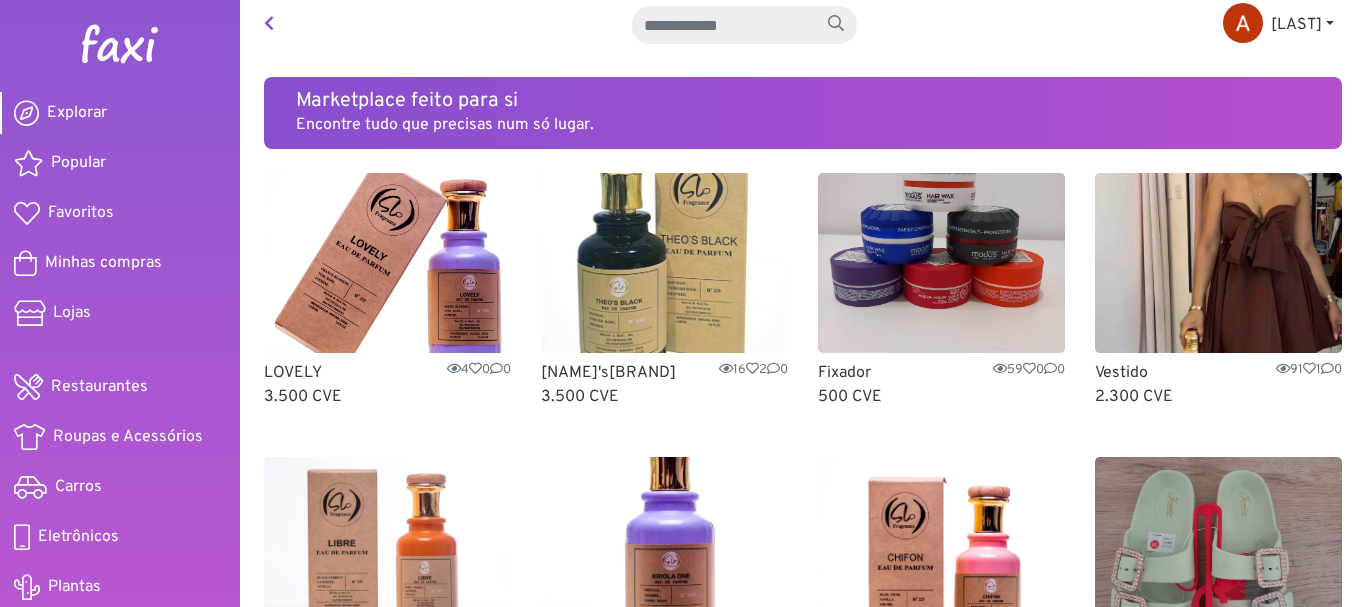 click at bounding box center (387, 263) 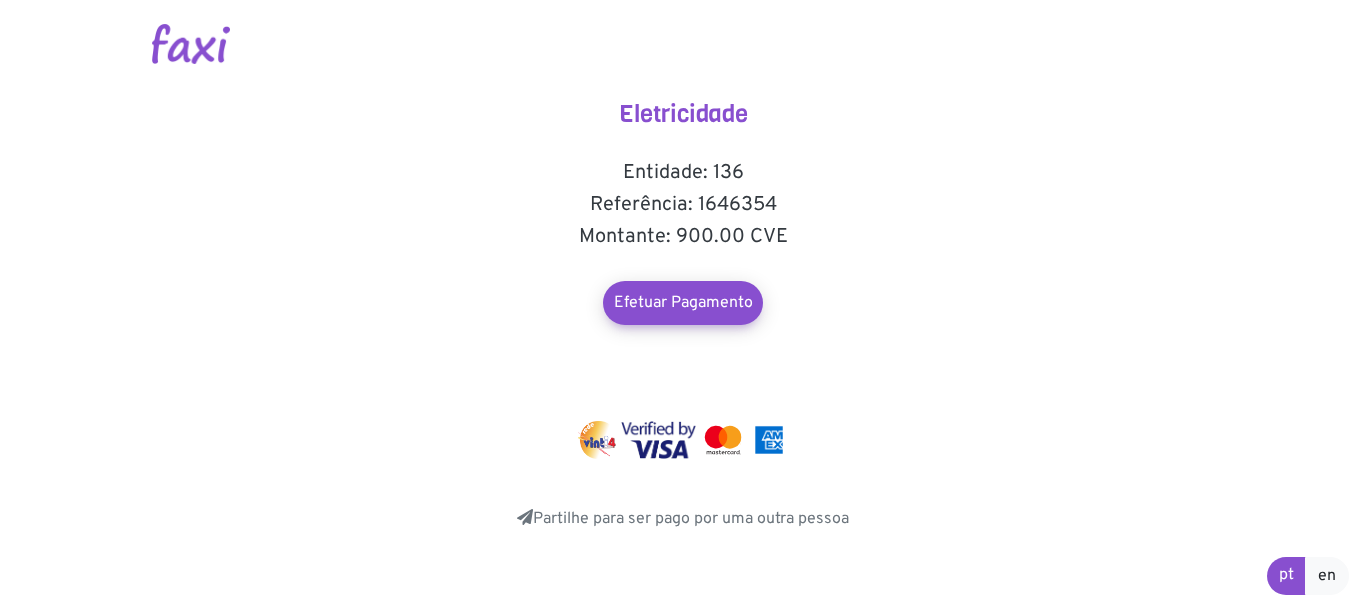 scroll, scrollTop: 0, scrollLeft: 0, axis: both 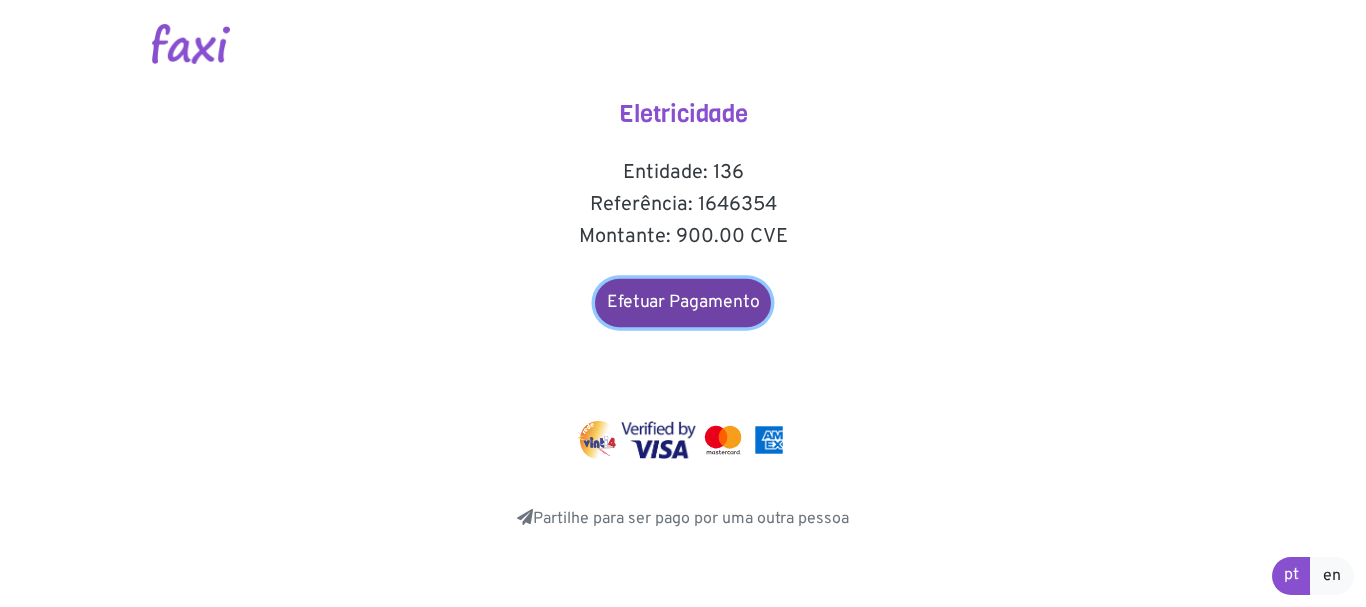 click on "Efetuar Pagamento" at bounding box center [683, 303] 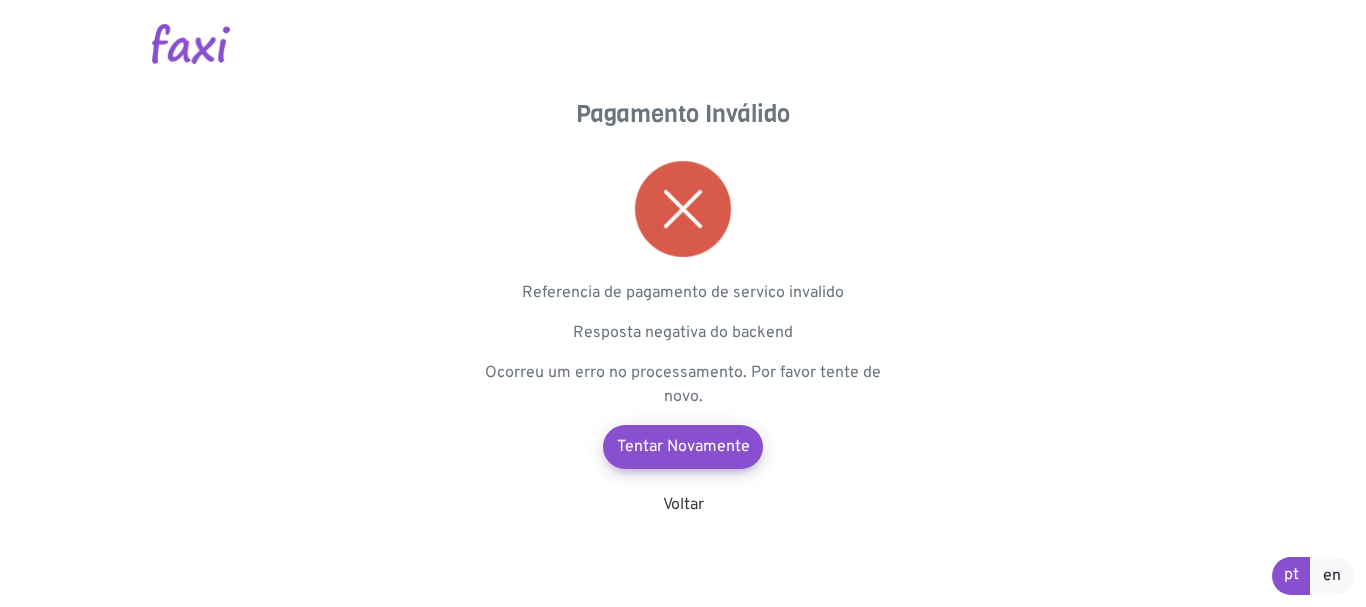 scroll, scrollTop: 0, scrollLeft: 0, axis: both 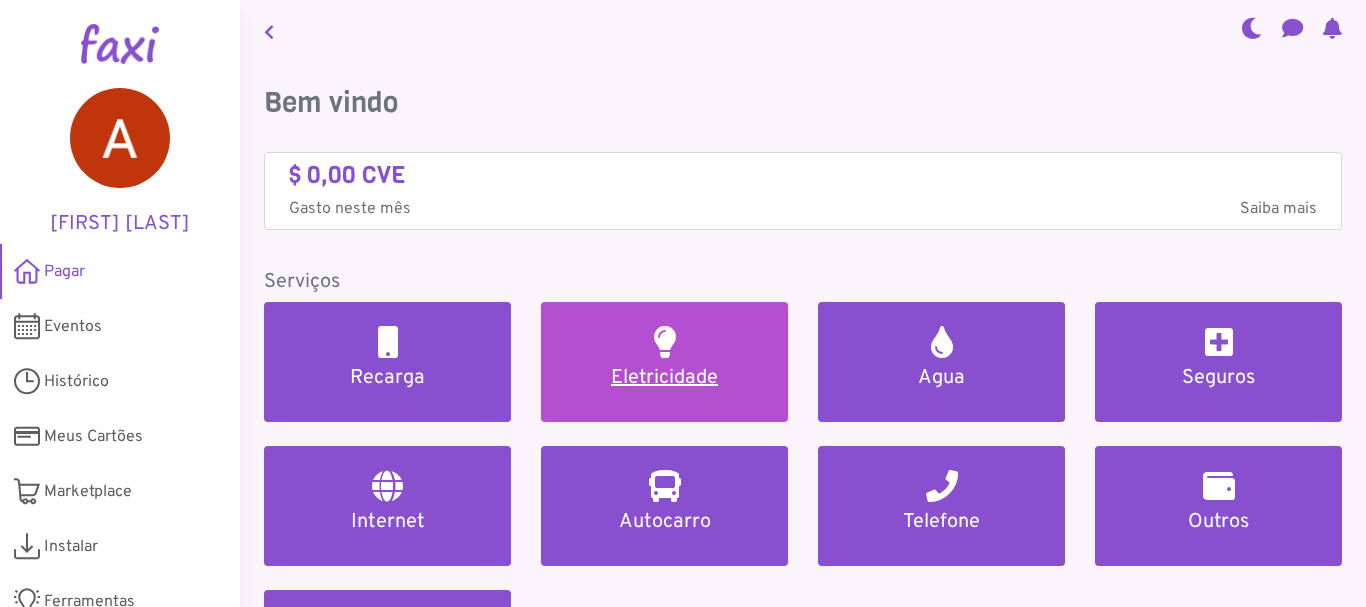 click at bounding box center (665, 342) 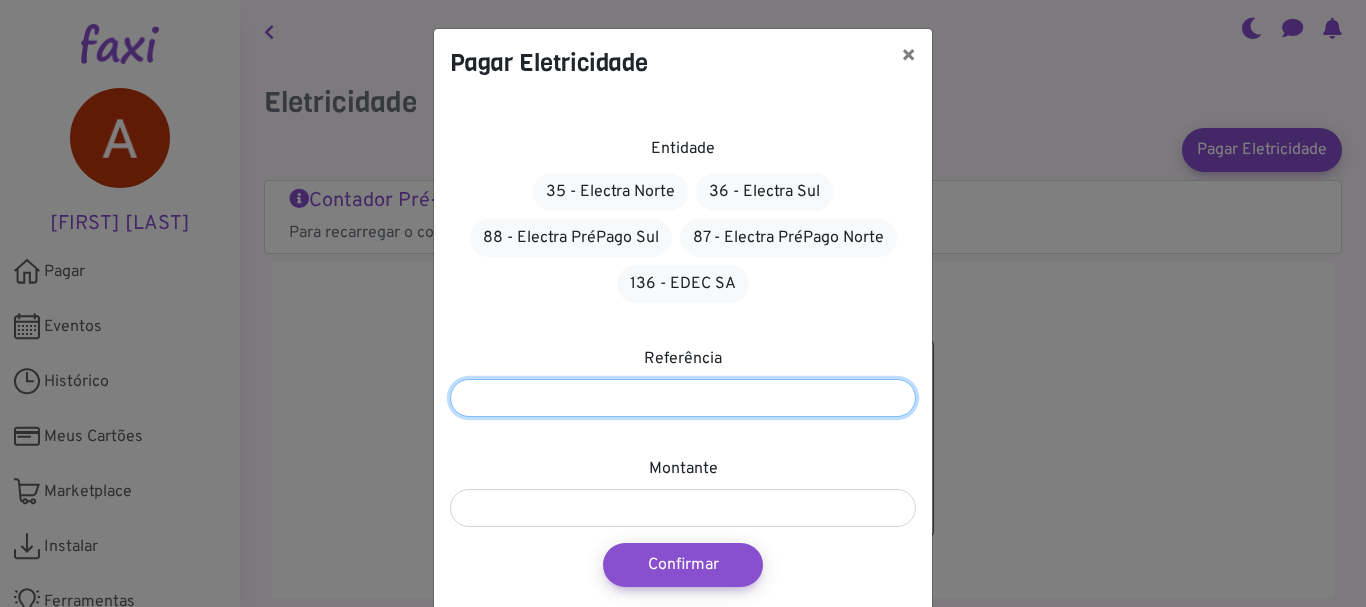 click at bounding box center (683, 398) 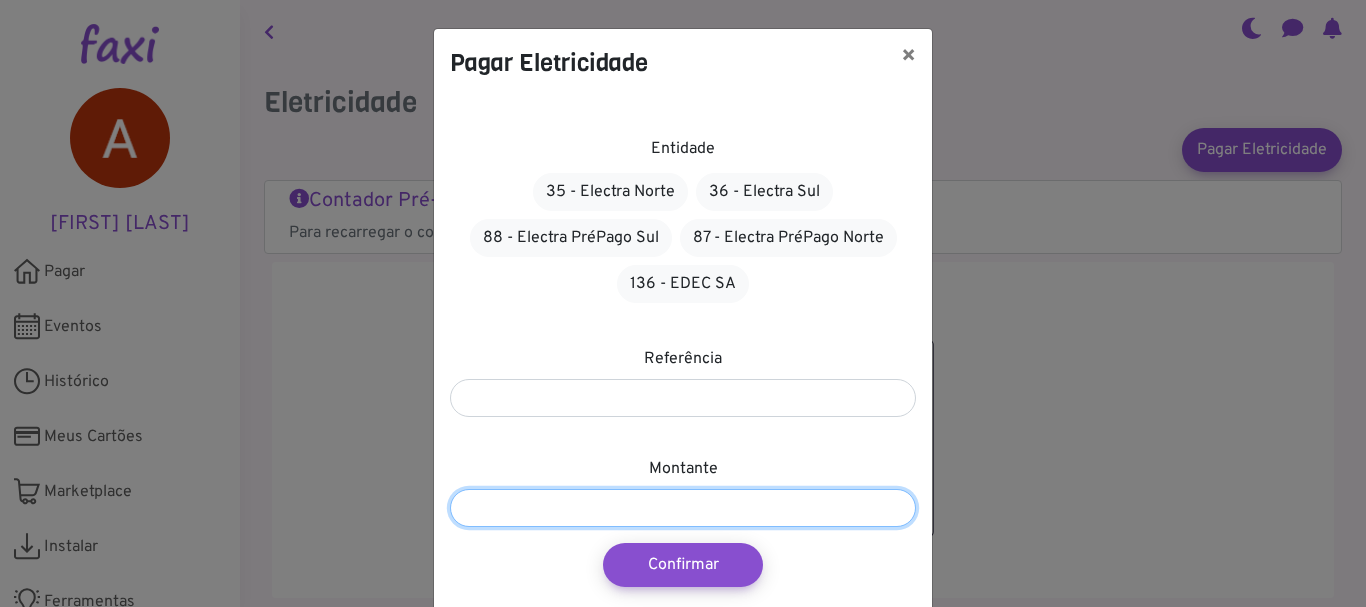 click at bounding box center (683, 508) 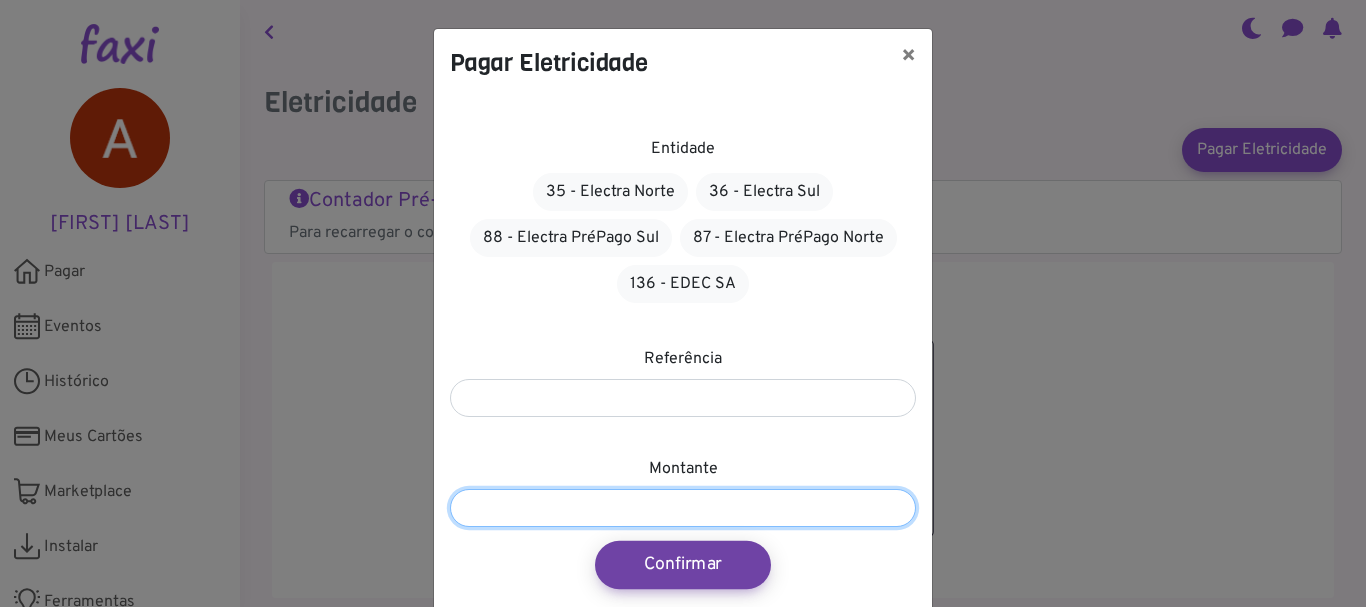 type on "****" 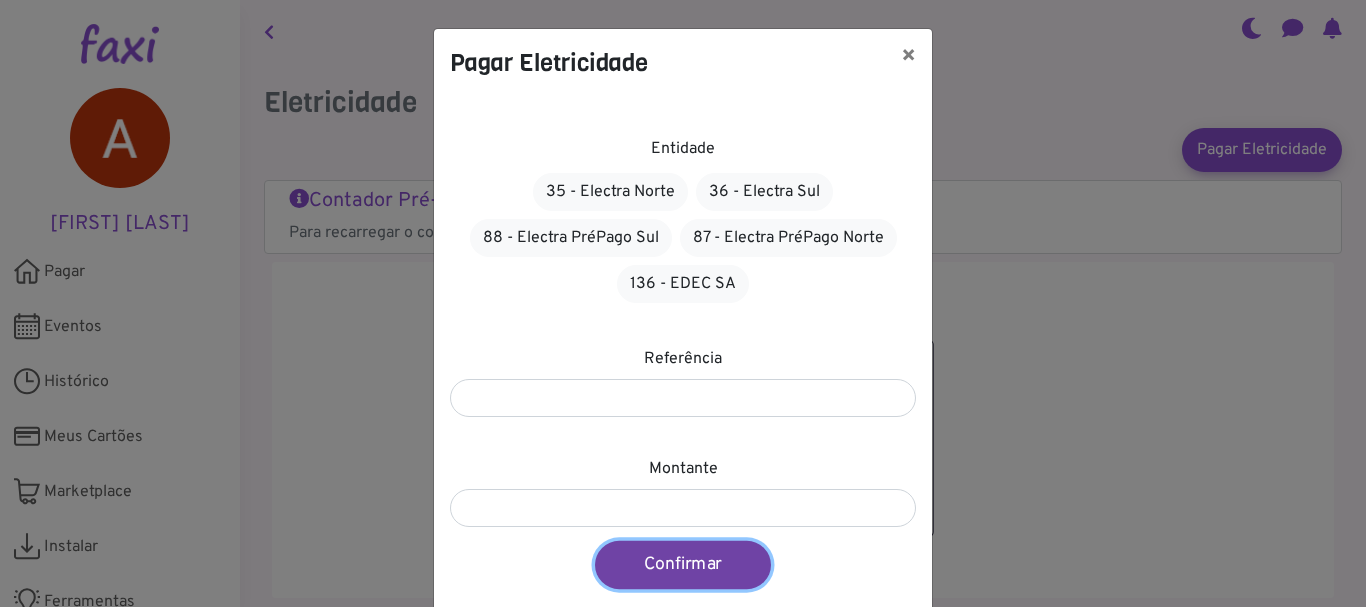click on "Confirmar" at bounding box center [683, 565] 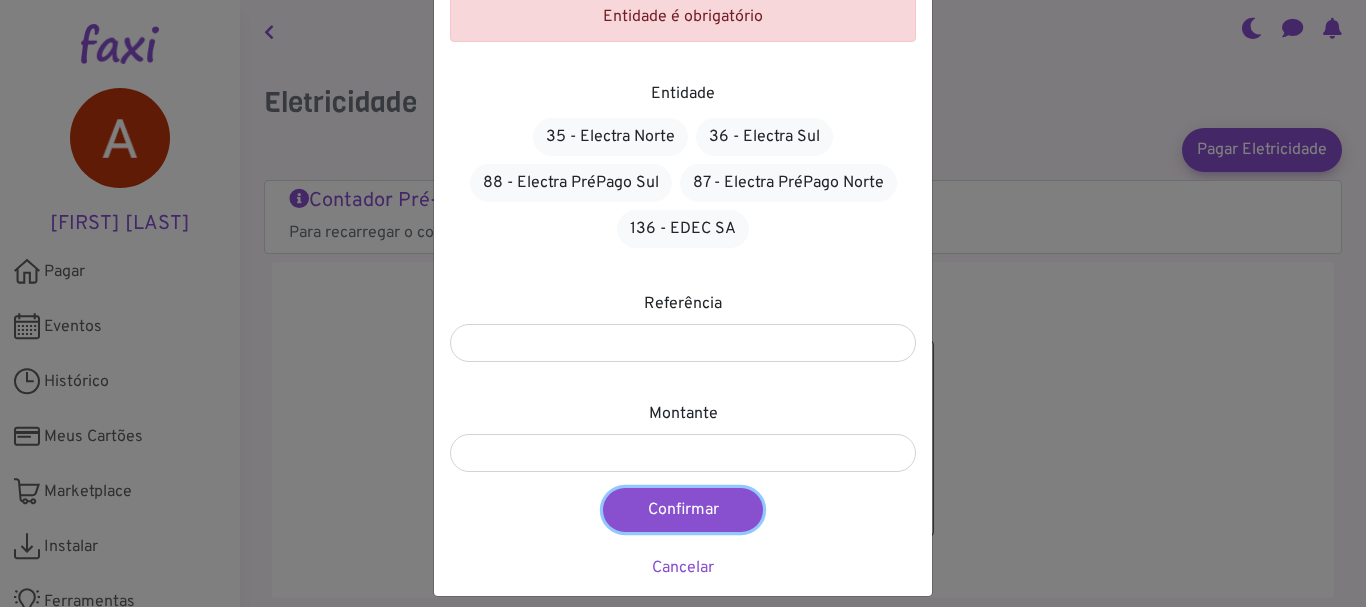 scroll, scrollTop: 139, scrollLeft: 0, axis: vertical 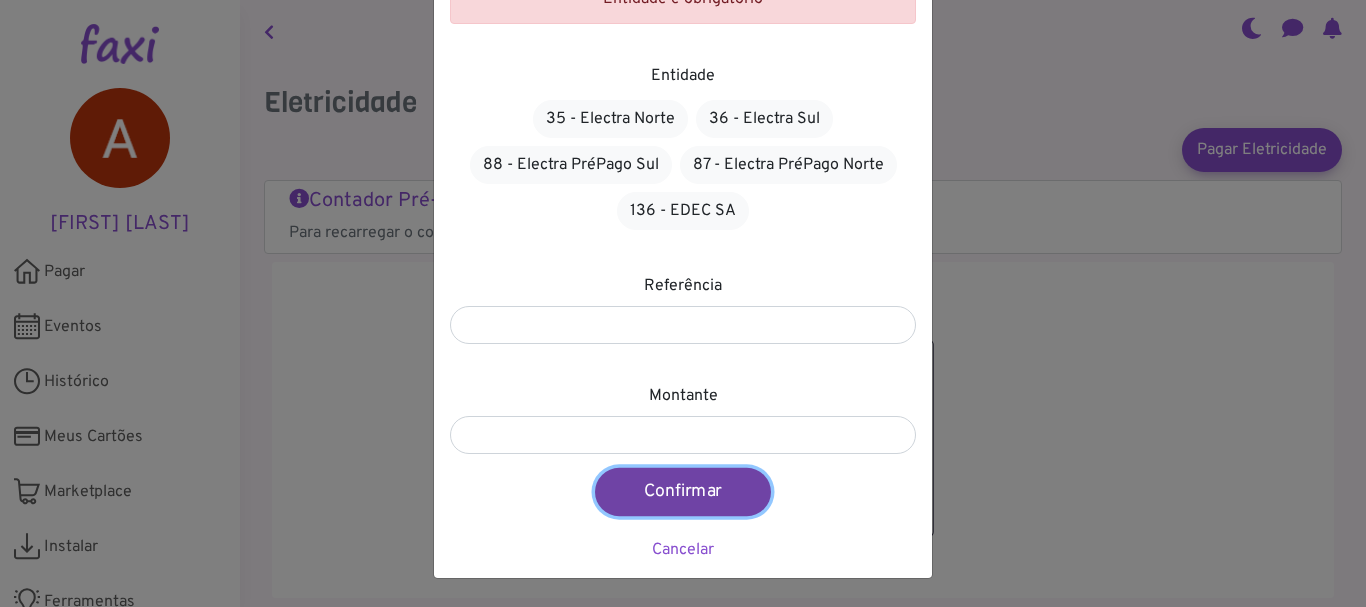 click on "Confirmar" at bounding box center (683, 492) 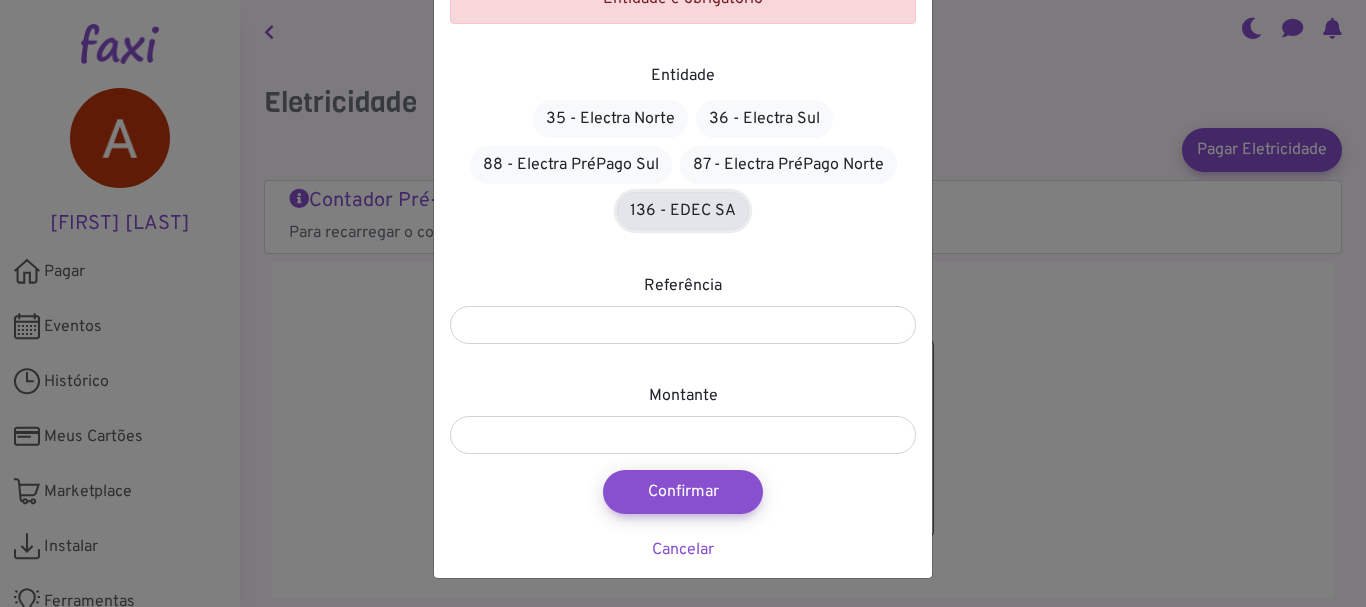 click on "136
-
EDEC SA" at bounding box center (683, 211) 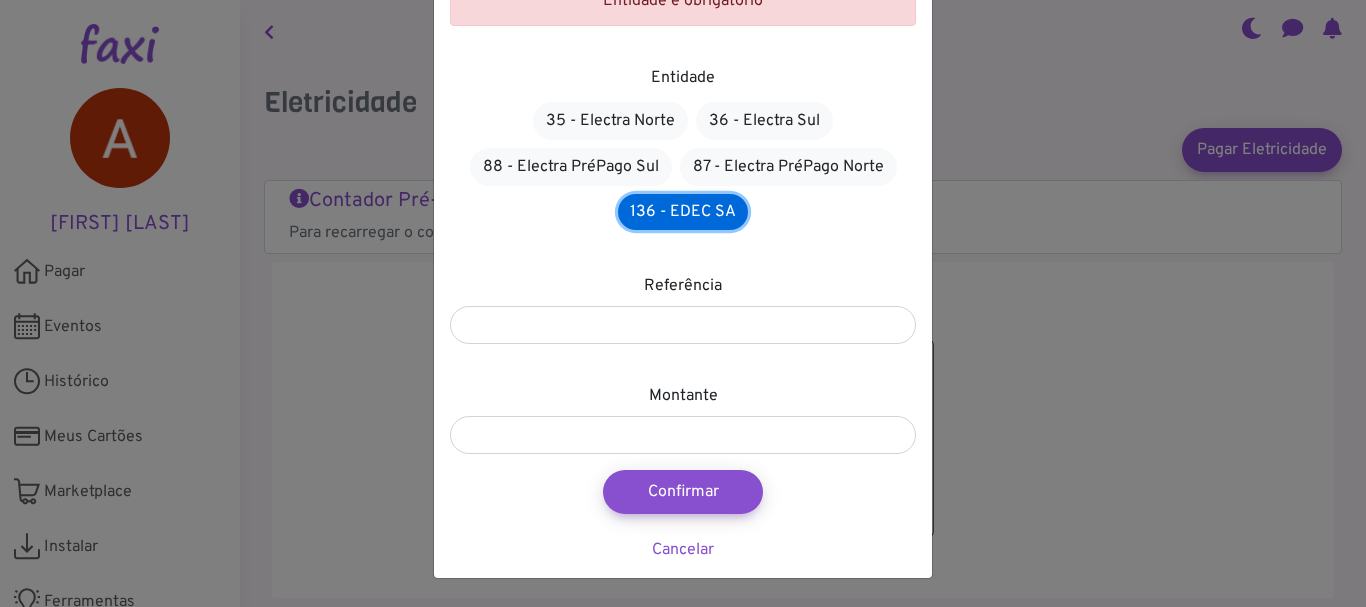 scroll, scrollTop: 137, scrollLeft: 0, axis: vertical 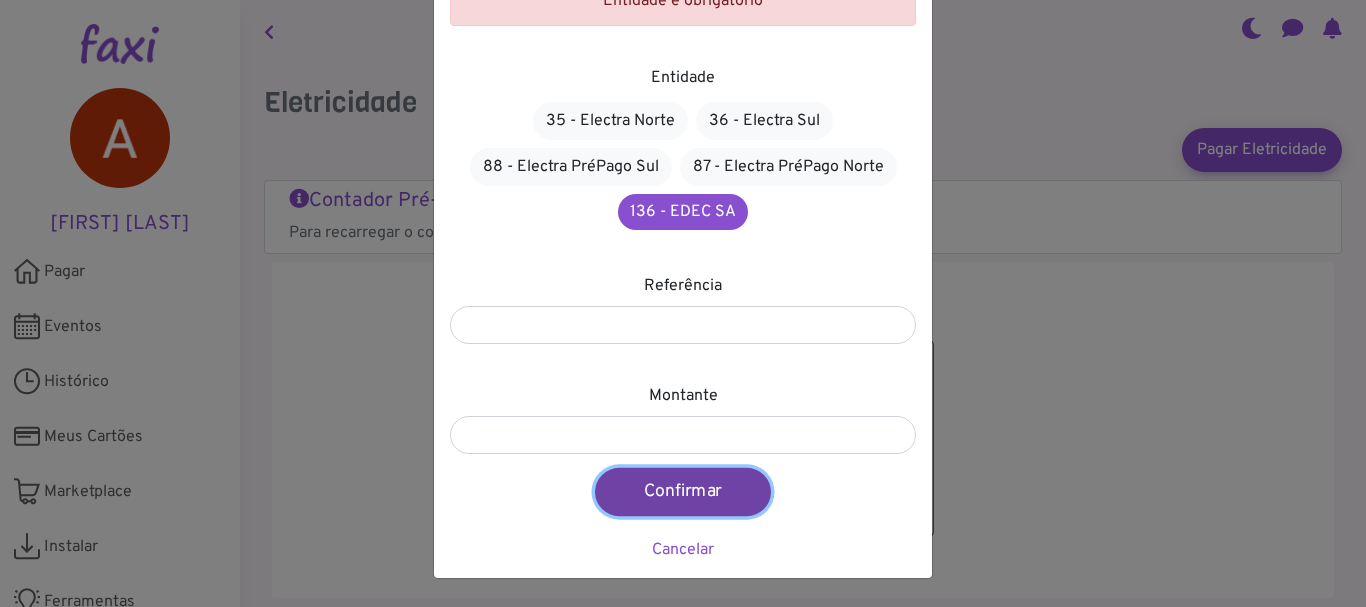 click on "Confirmar" at bounding box center [683, 492] 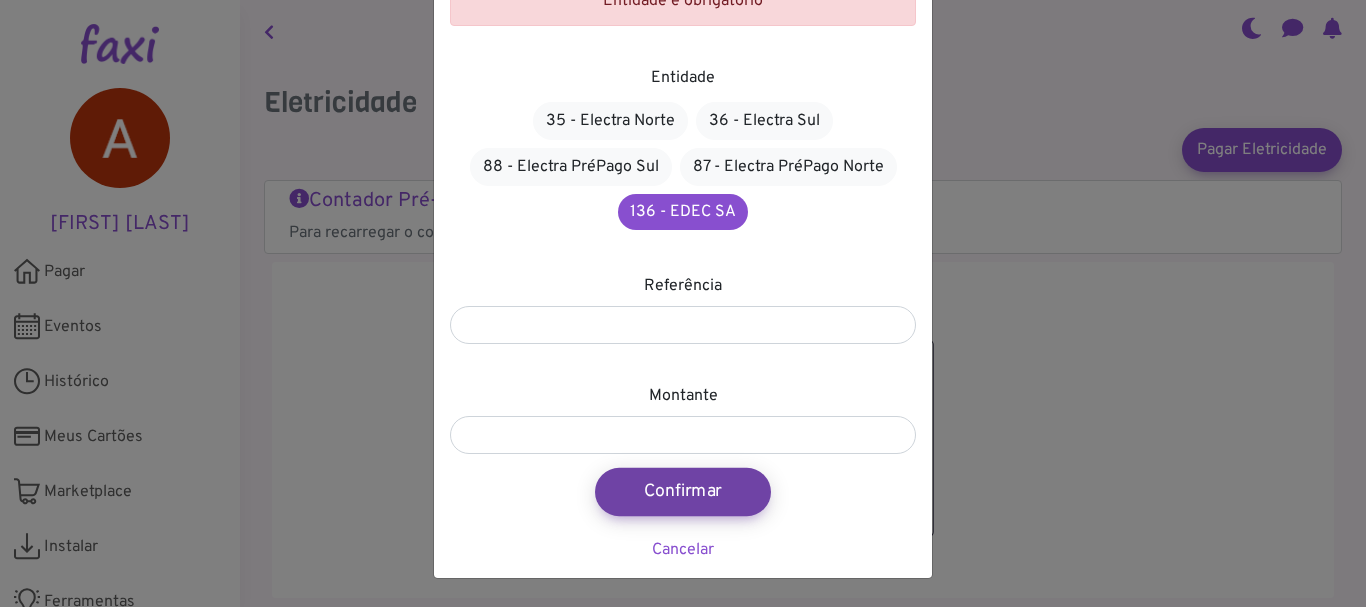 type on "****" 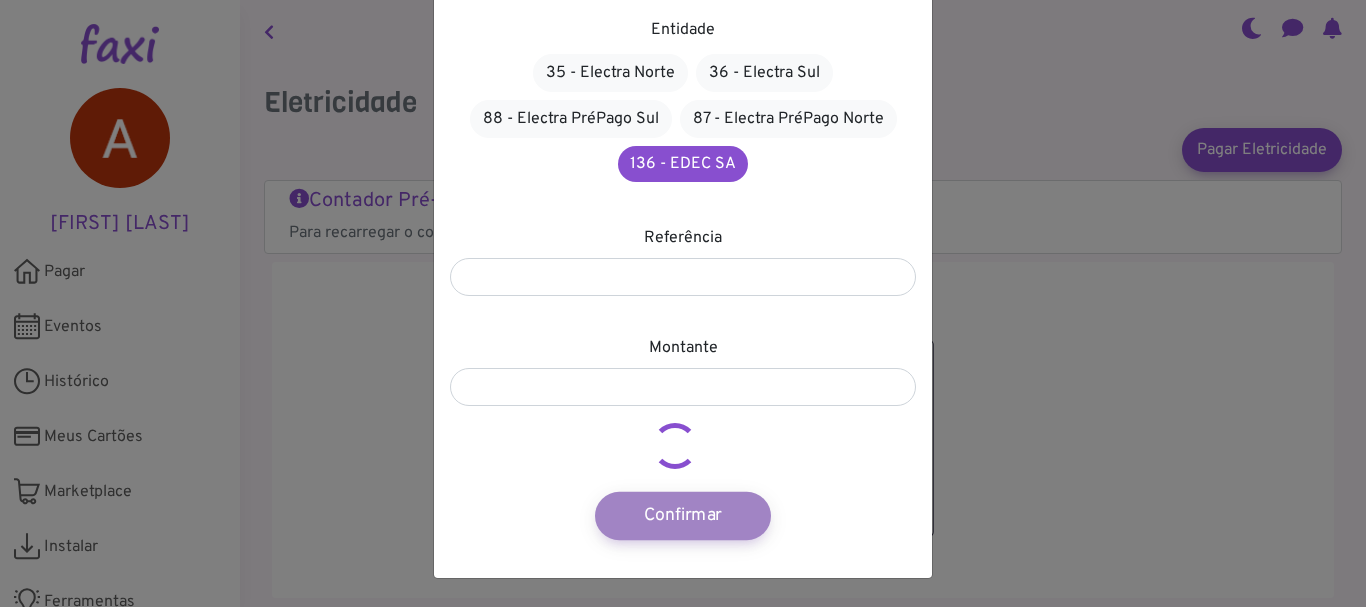 scroll, scrollTop: 119, scrollLeft: 0, axis: vertical 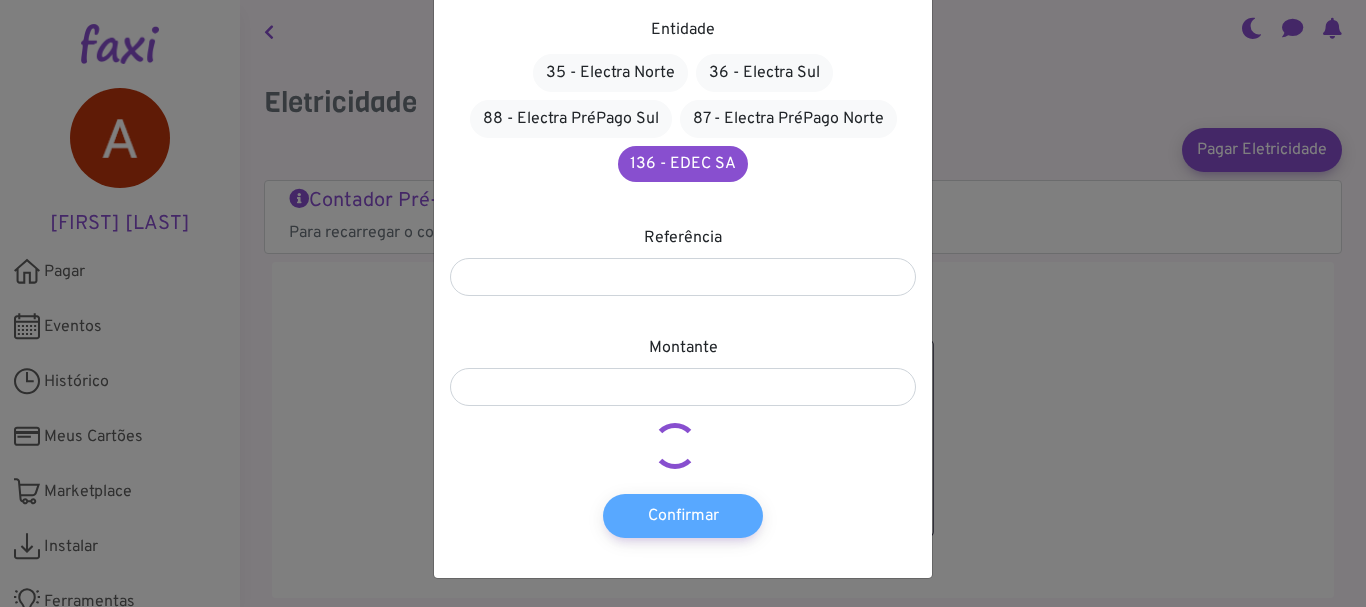 click on "Pagar
Eletricidade
×       Entidade
35
-
Electra Norte
36
-
Electra Sul
88
-
Electra PréPago Sul
87
-
Electra PréPago Norte
136
-
EDEC SA
Referência   *******     Montante             ****
Confirmar" at bounding box center [683, 303] 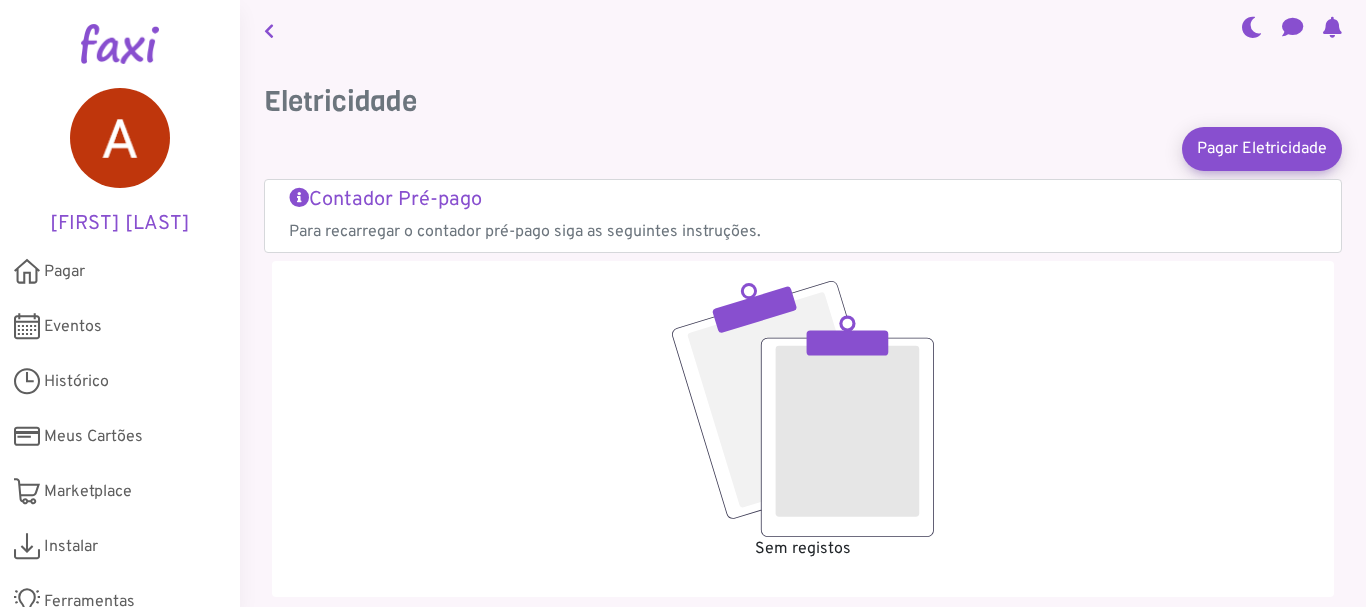 scroll, scrollTop: 0, scrollLeft: 0, axis: both 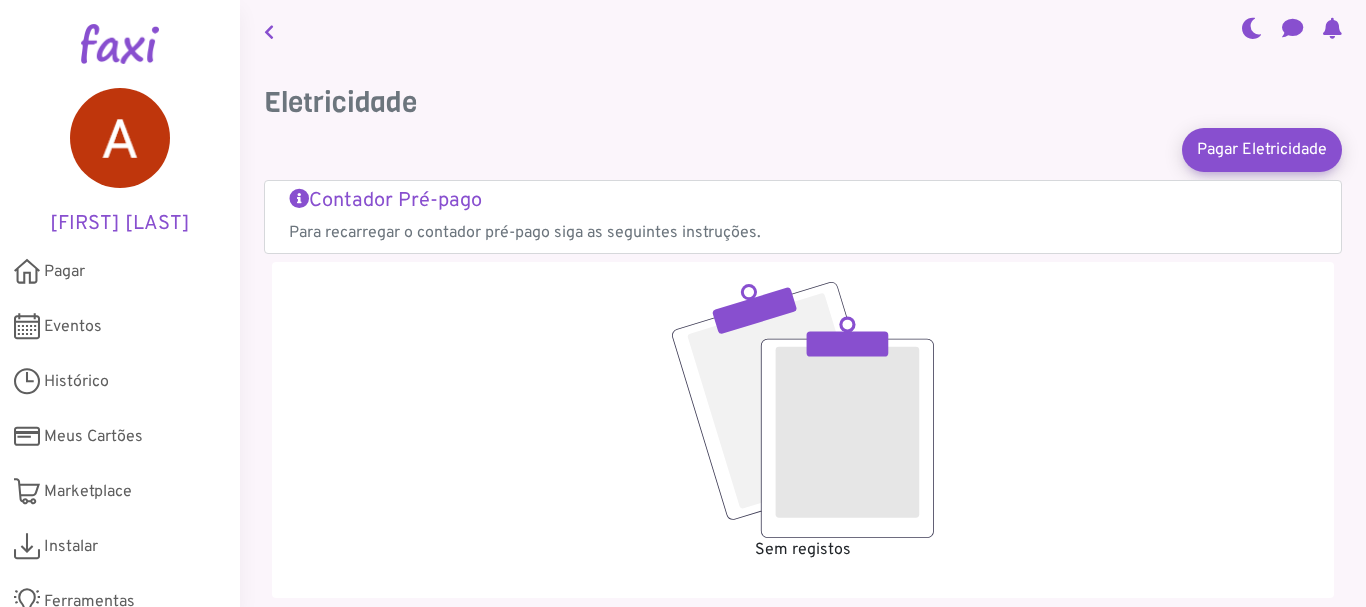 click on "Contador Pré-pago" at bounding box center [803, 201] 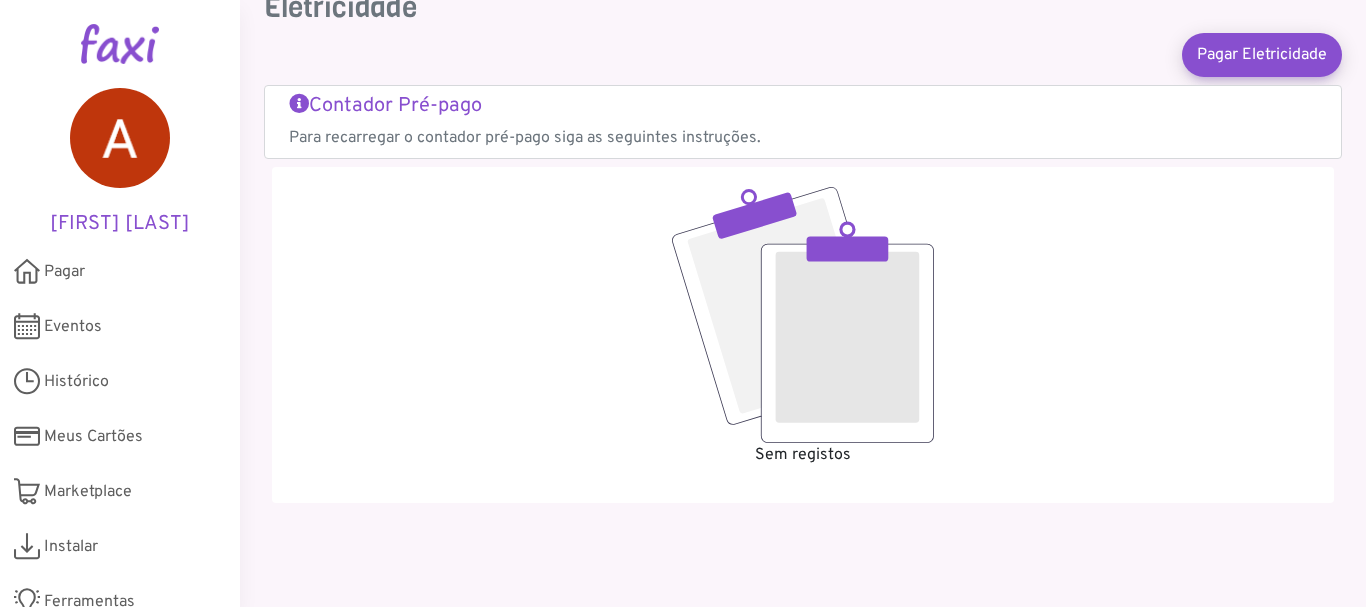 scroll, scrollTop: 0, scrollLeft: 0, axis: both 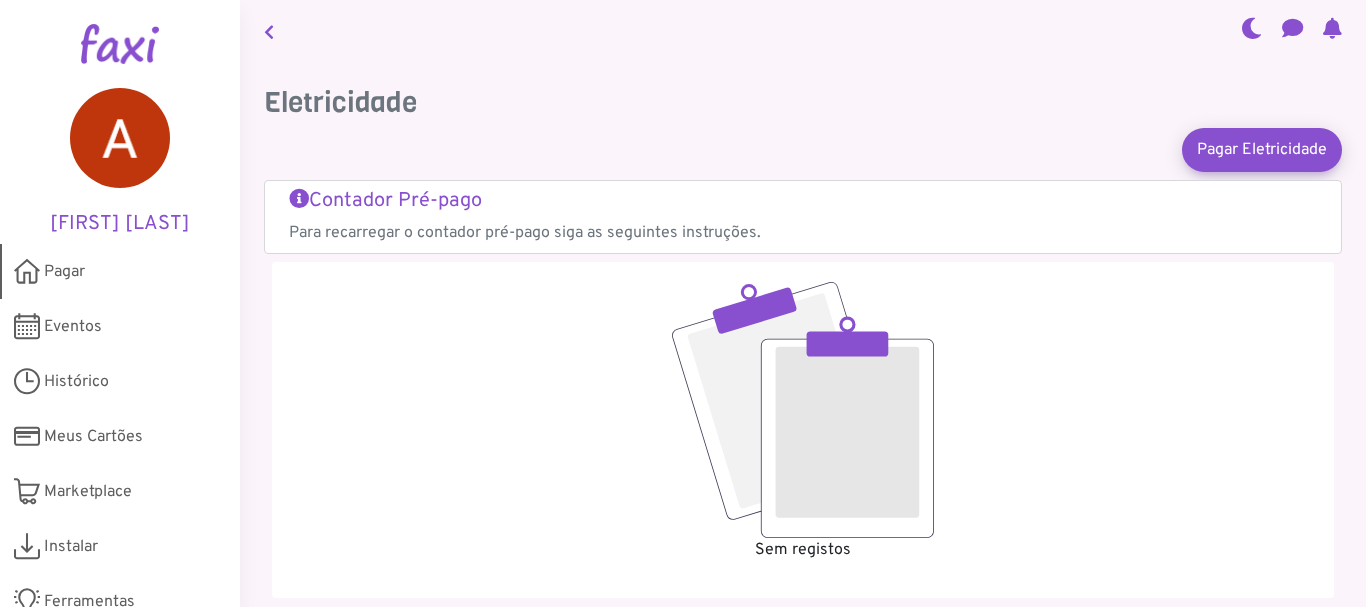 click on "Pagar" at bounding box center (64, 272) 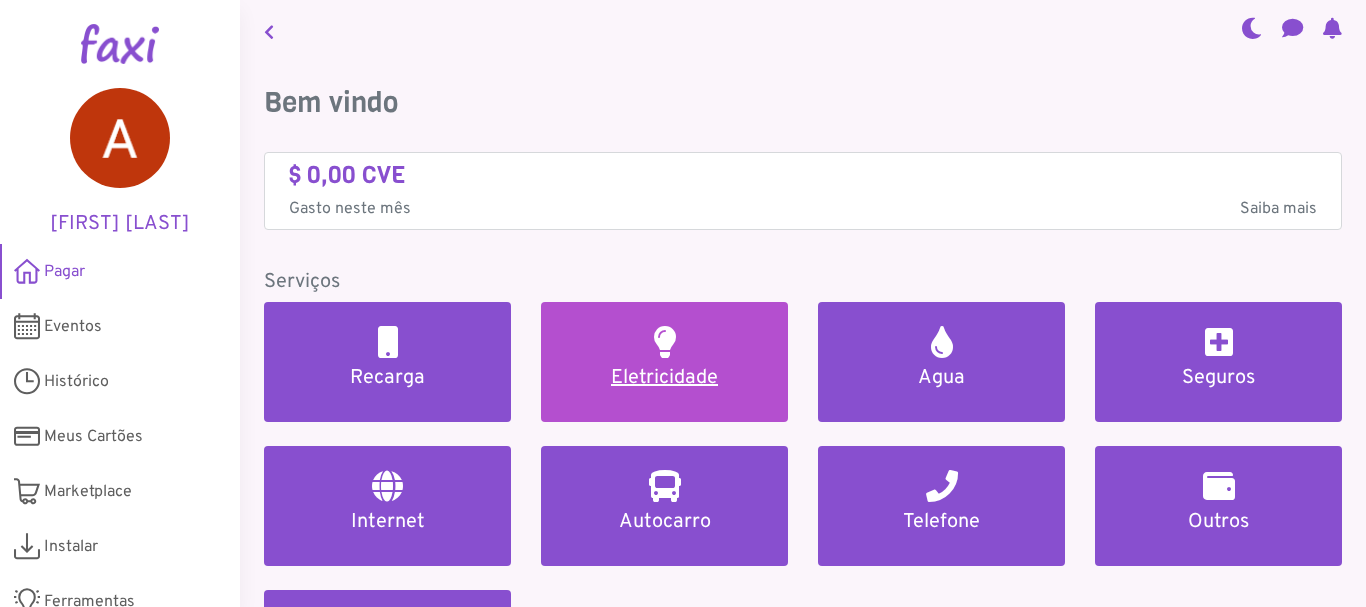 click at bounding box center [665, 342] 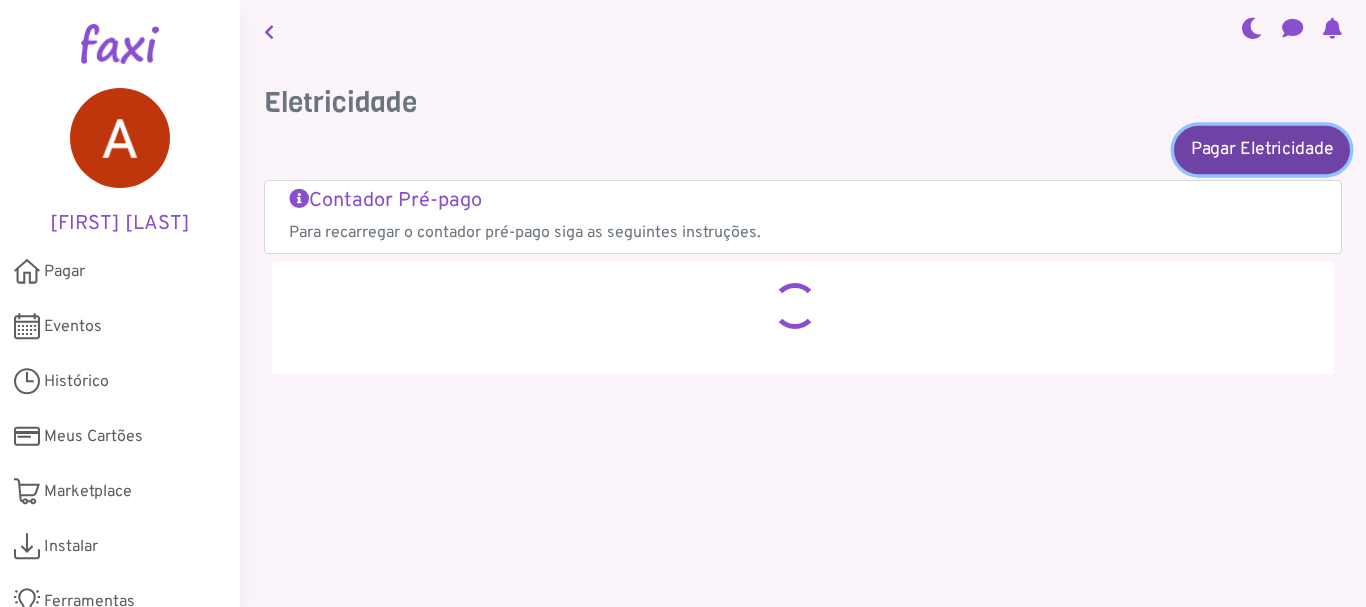click on "Pagar
Eletricidade" at bounding box center (1262, 149) 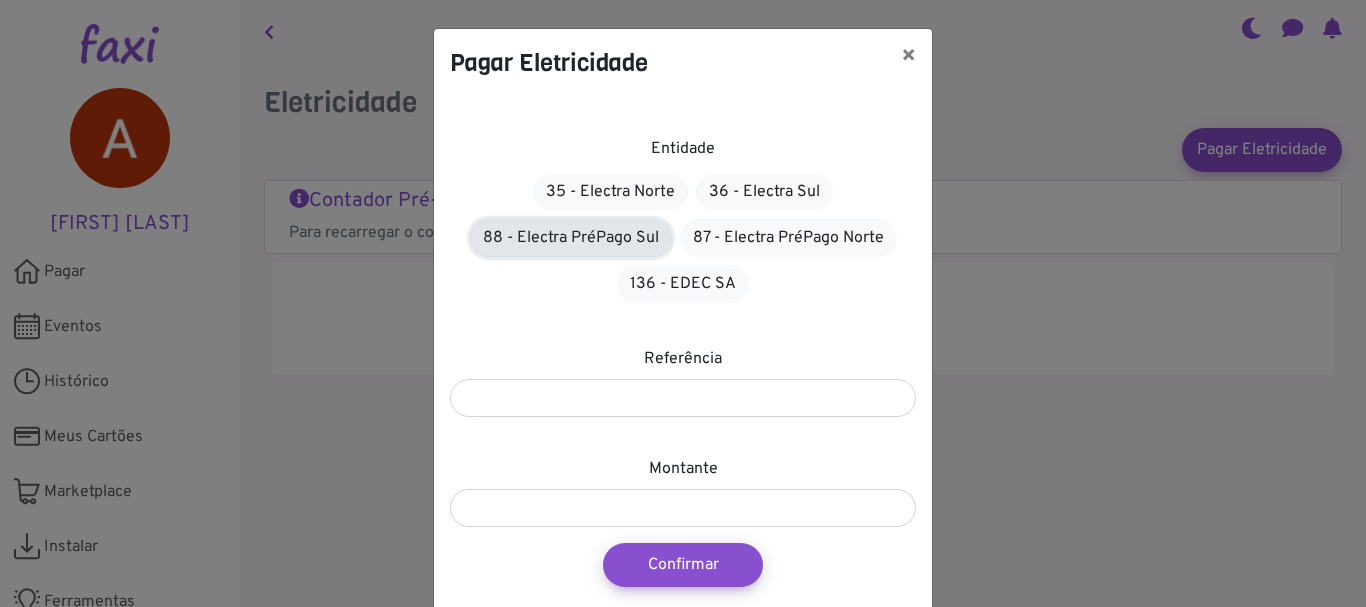 click on "88
-
Electra PréPago Sul" at bounding box center [571, 238] 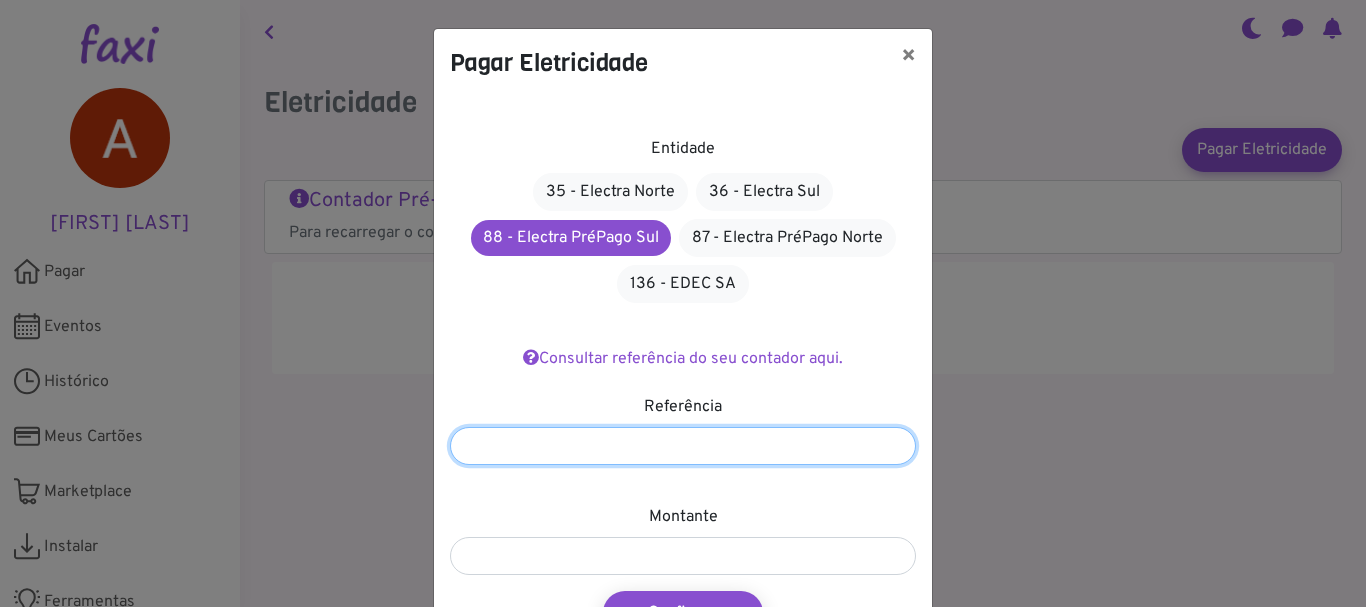 click at bounding box center (683, 446) 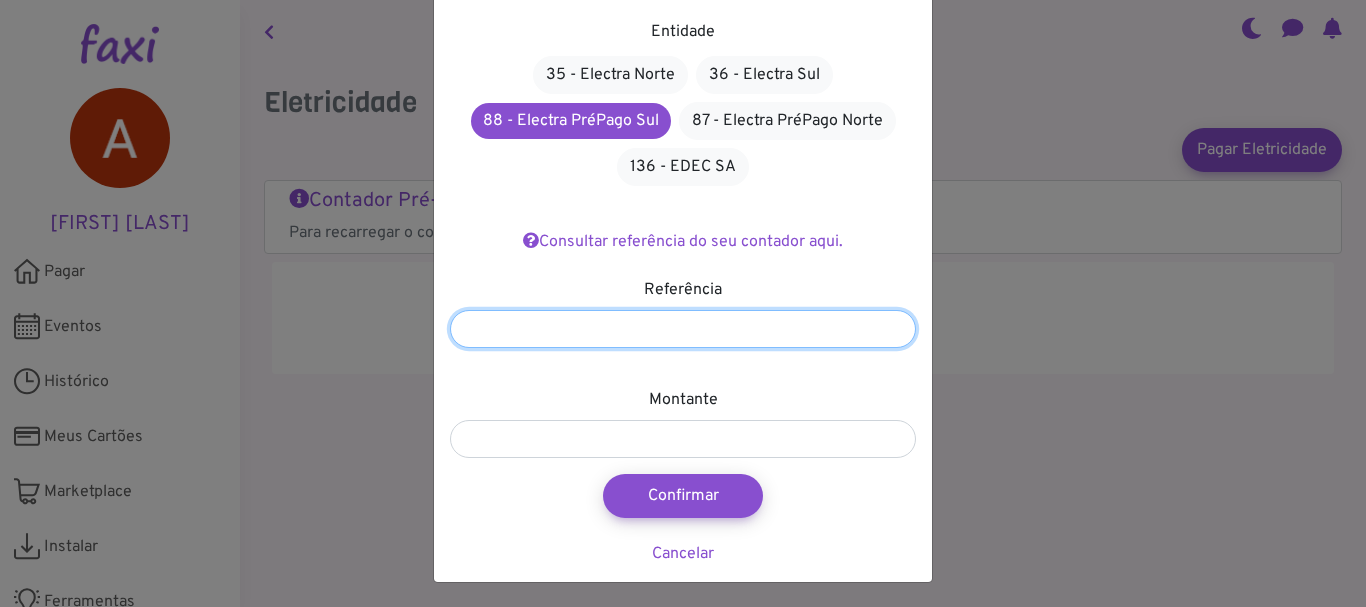 scroll, scrollTop: 121, scrollLeft: 0, axis: vertical 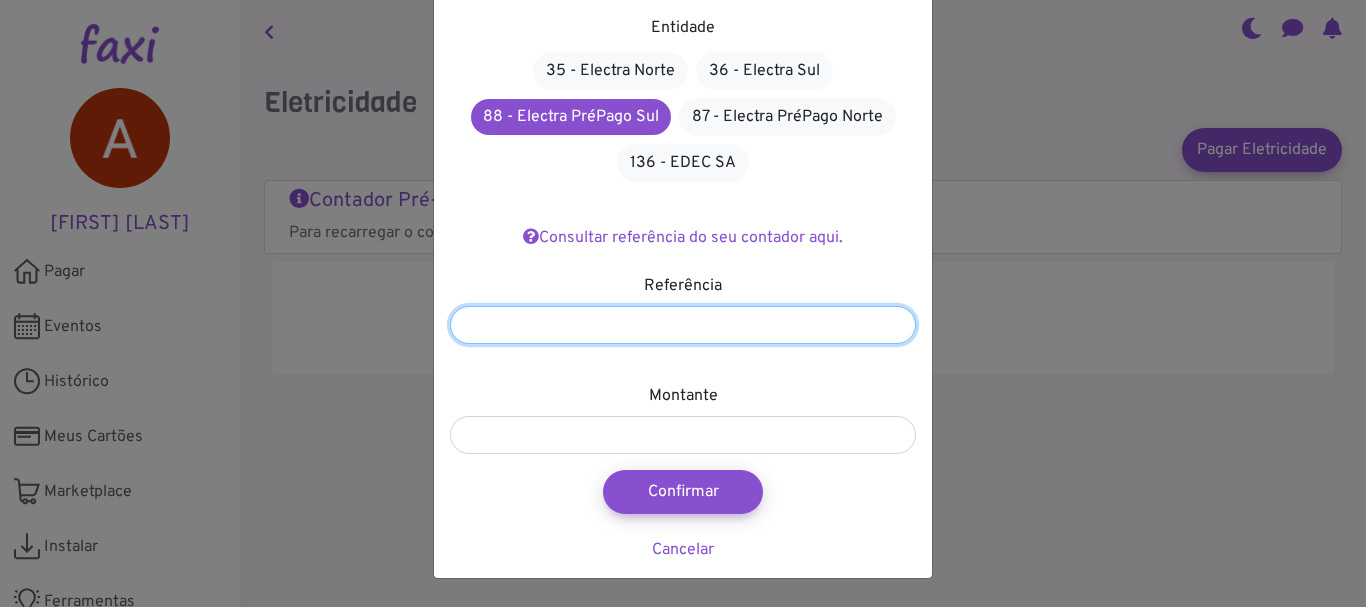 type on "*******" 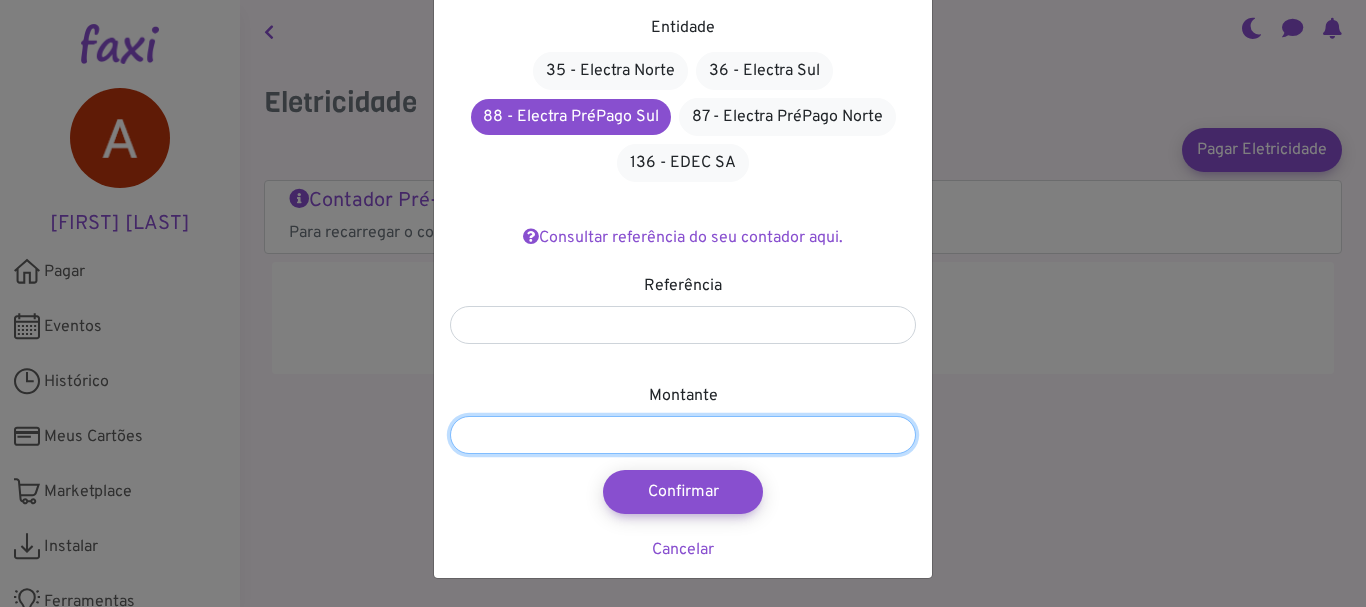 click at bounding box center (683, 435) 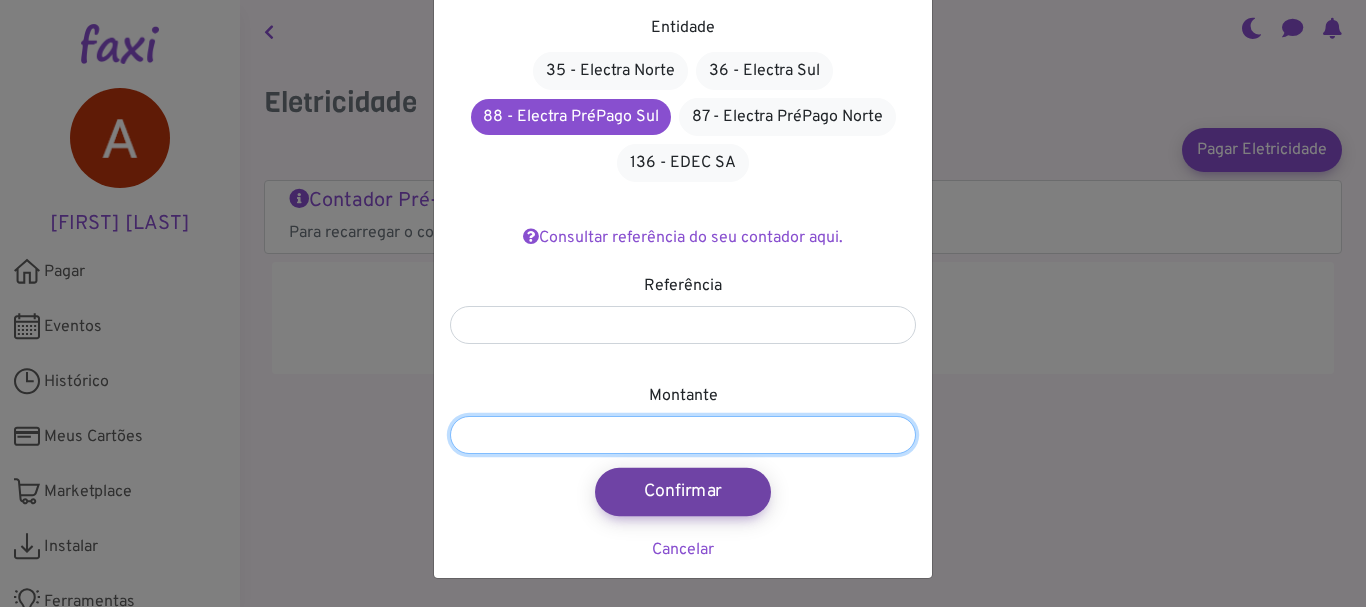 type on "****" 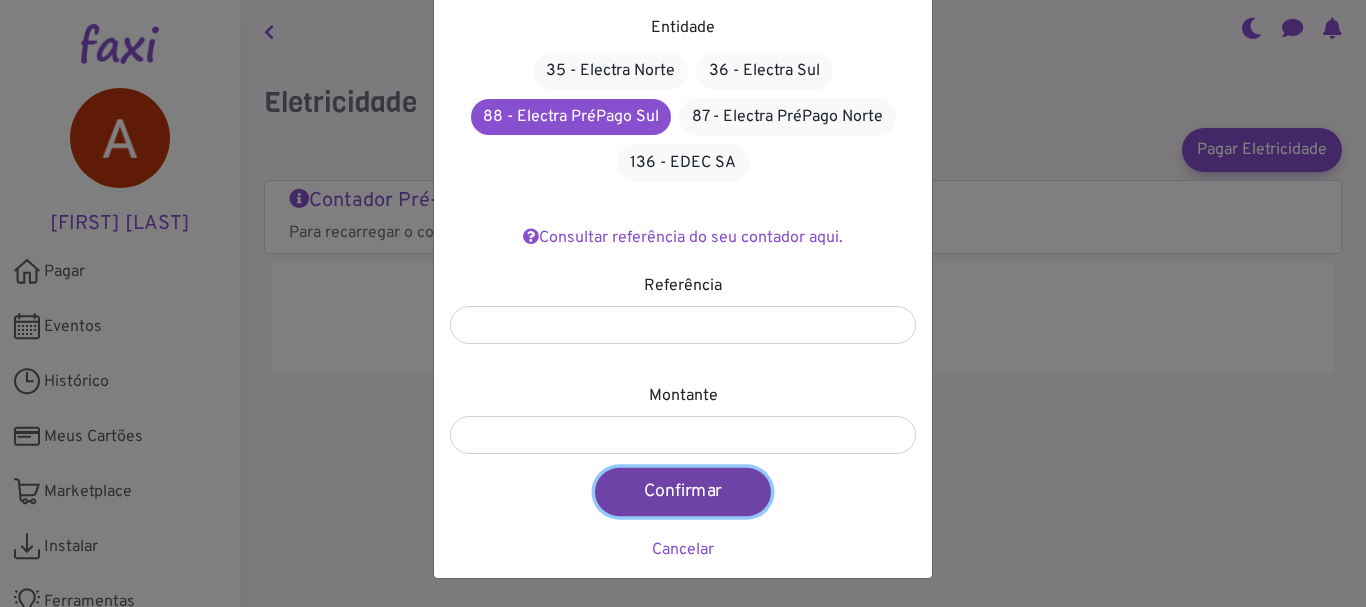 click on "Confirmar" at bounding box center [683, 492] 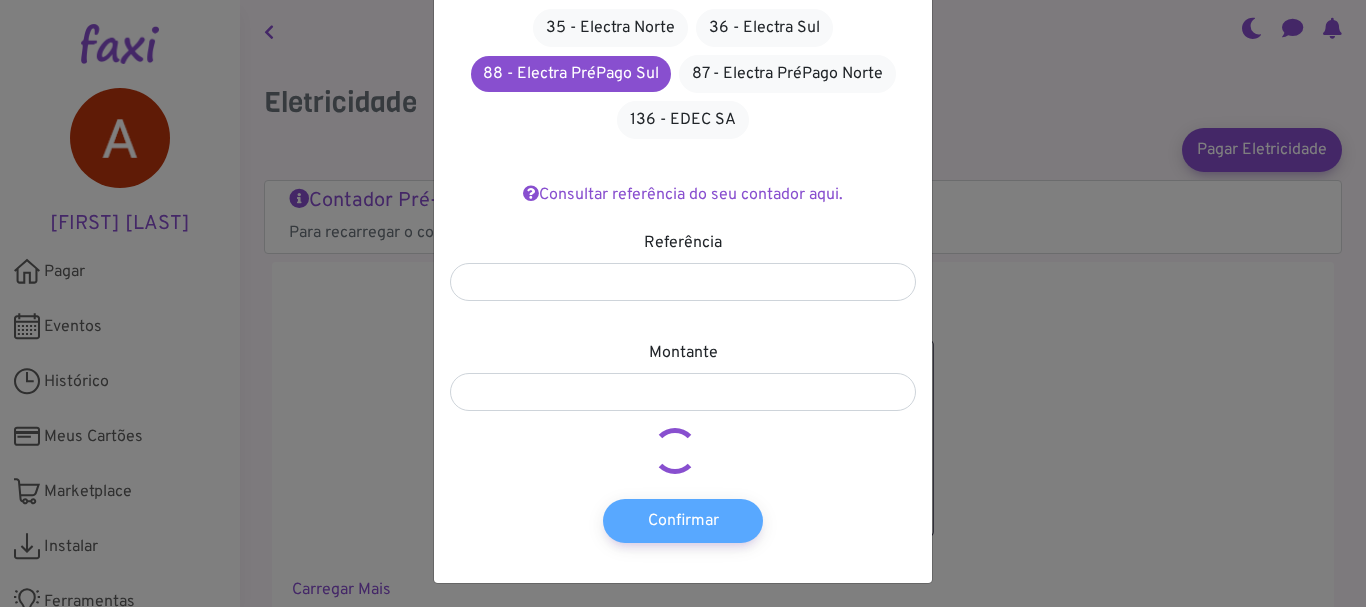 scroll, scrollTop: 169, scrollLeft: 0, axis: vertical 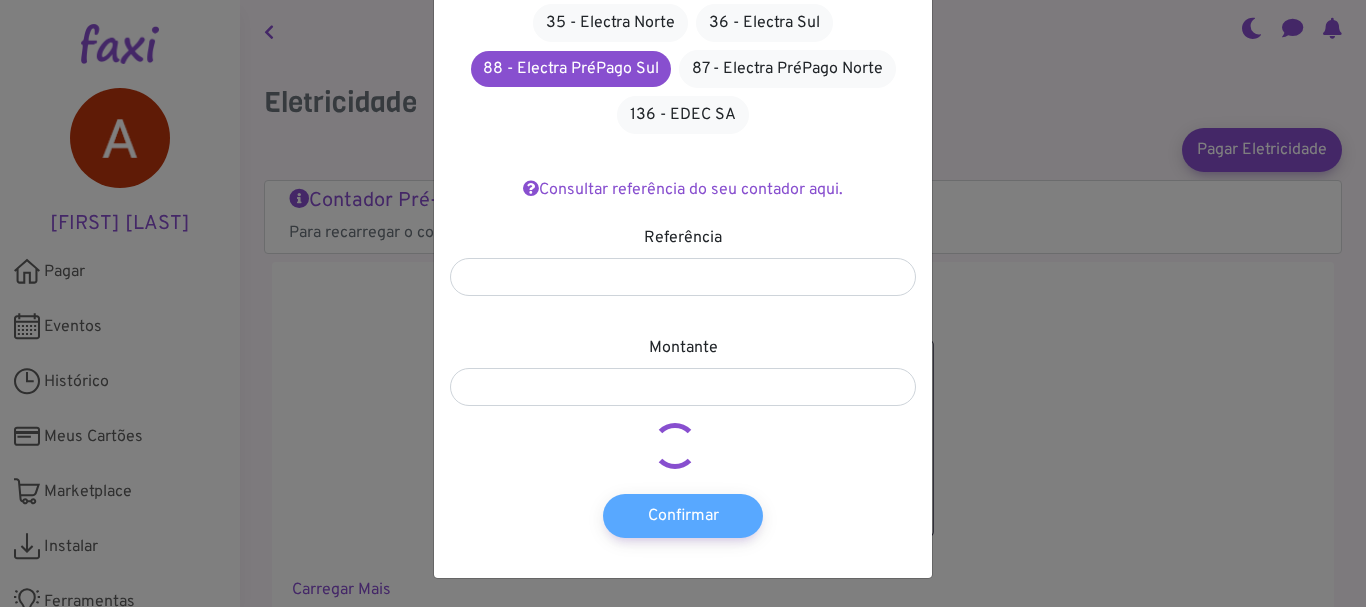 click on "Entidade
35
-
Electra Norte
36
-
Electra Sul
88
-
Electra PréPago Sul
87
-
Electra PréPago Norte
136
-
EDEC SA
Consultar referência do seu contador aqui.
Referência   *******     Montante             ****
Confirmar" at bounding box center [683, 253] 